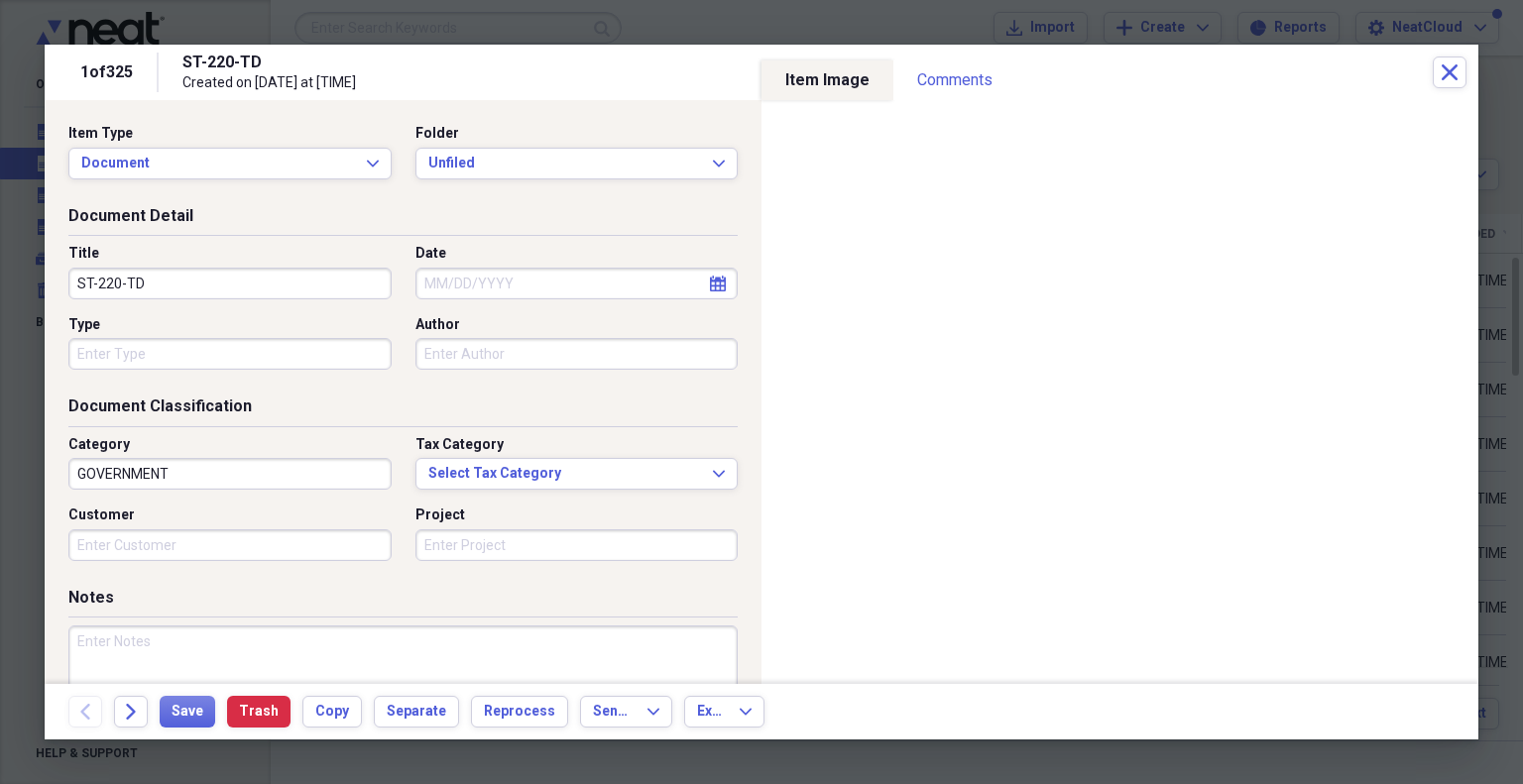 scroll, scrollTop: 0, scrollLeft: 0, axis: both 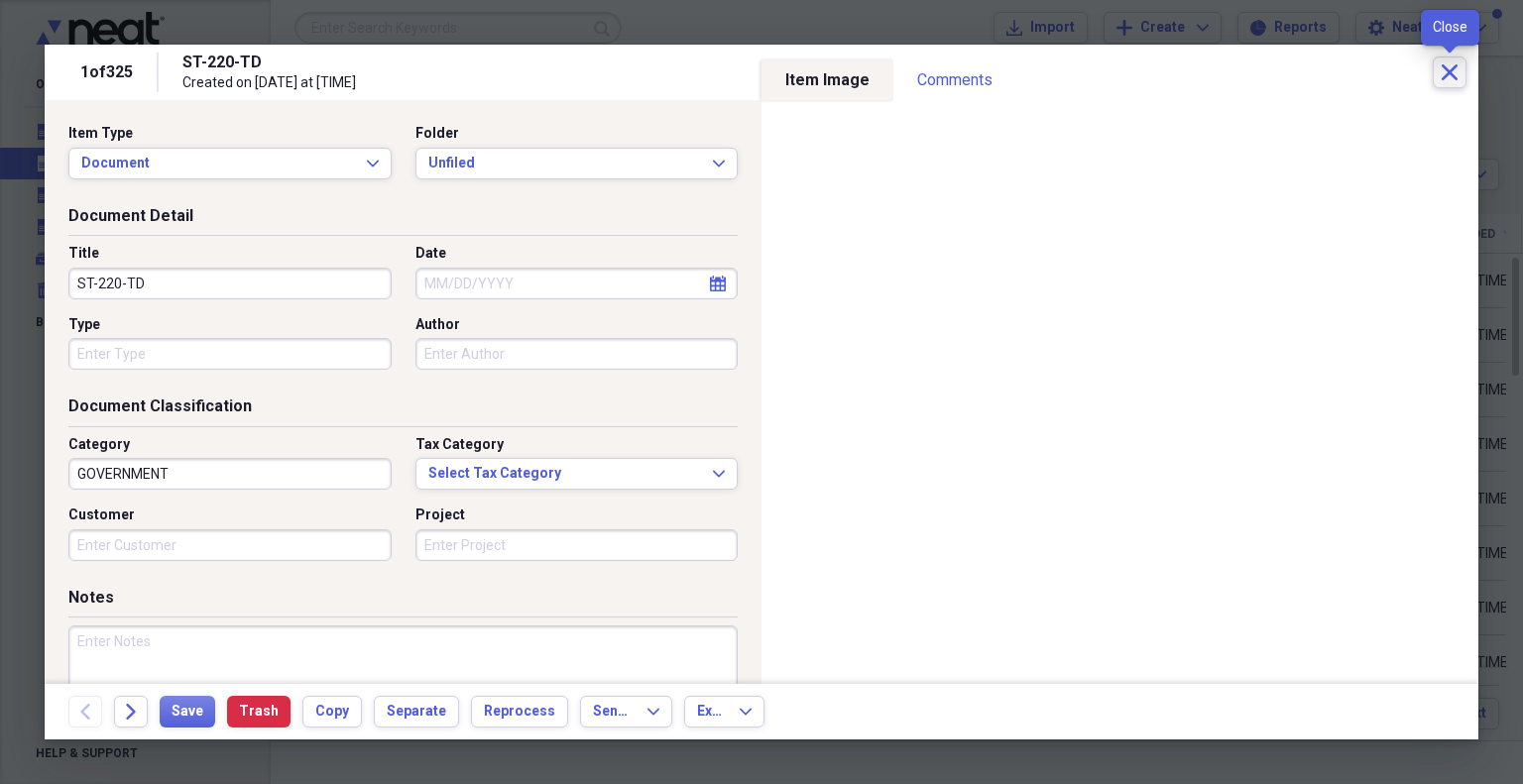 click on "Close" 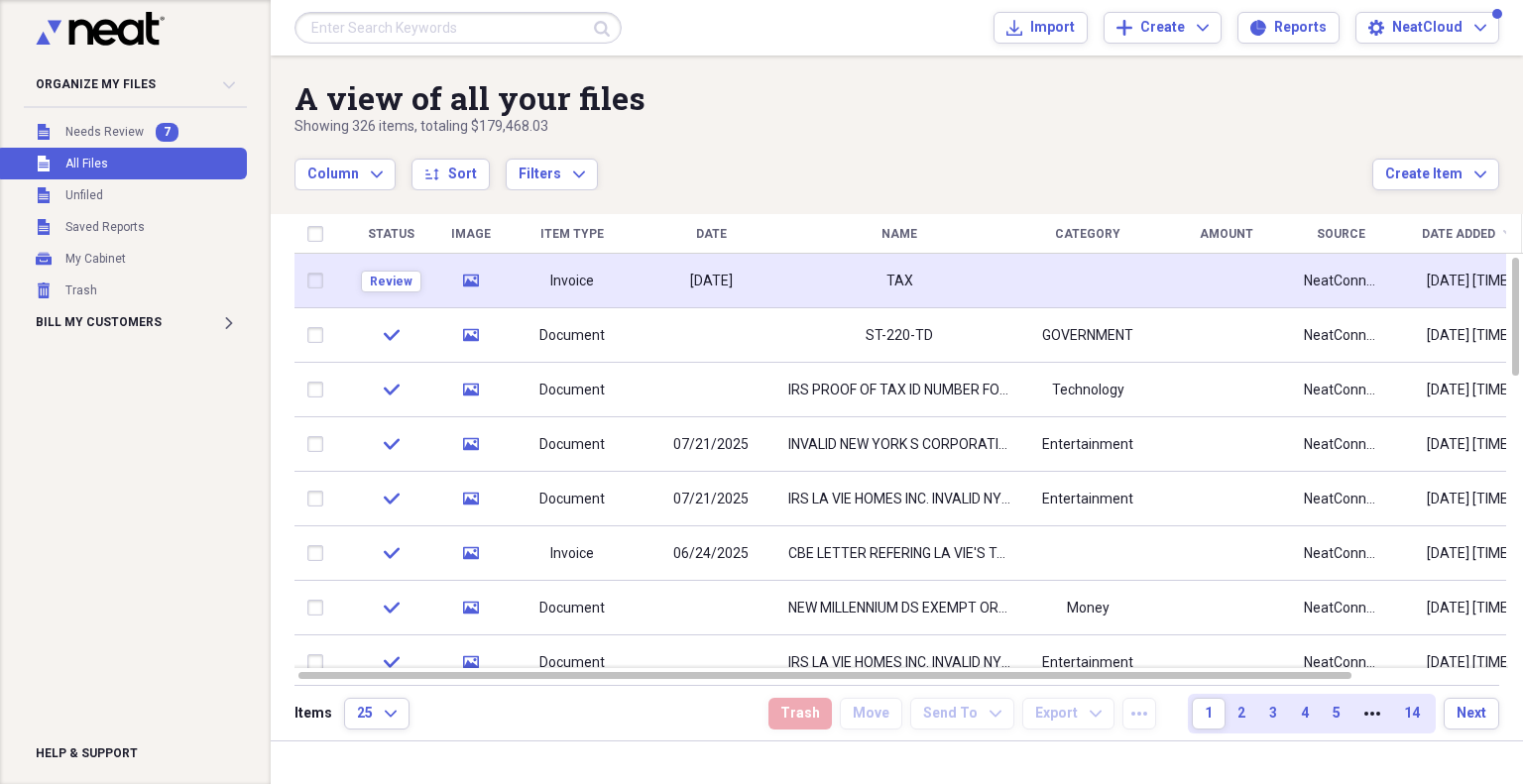 click on "[DATE]" at bounding box center (711, 281) 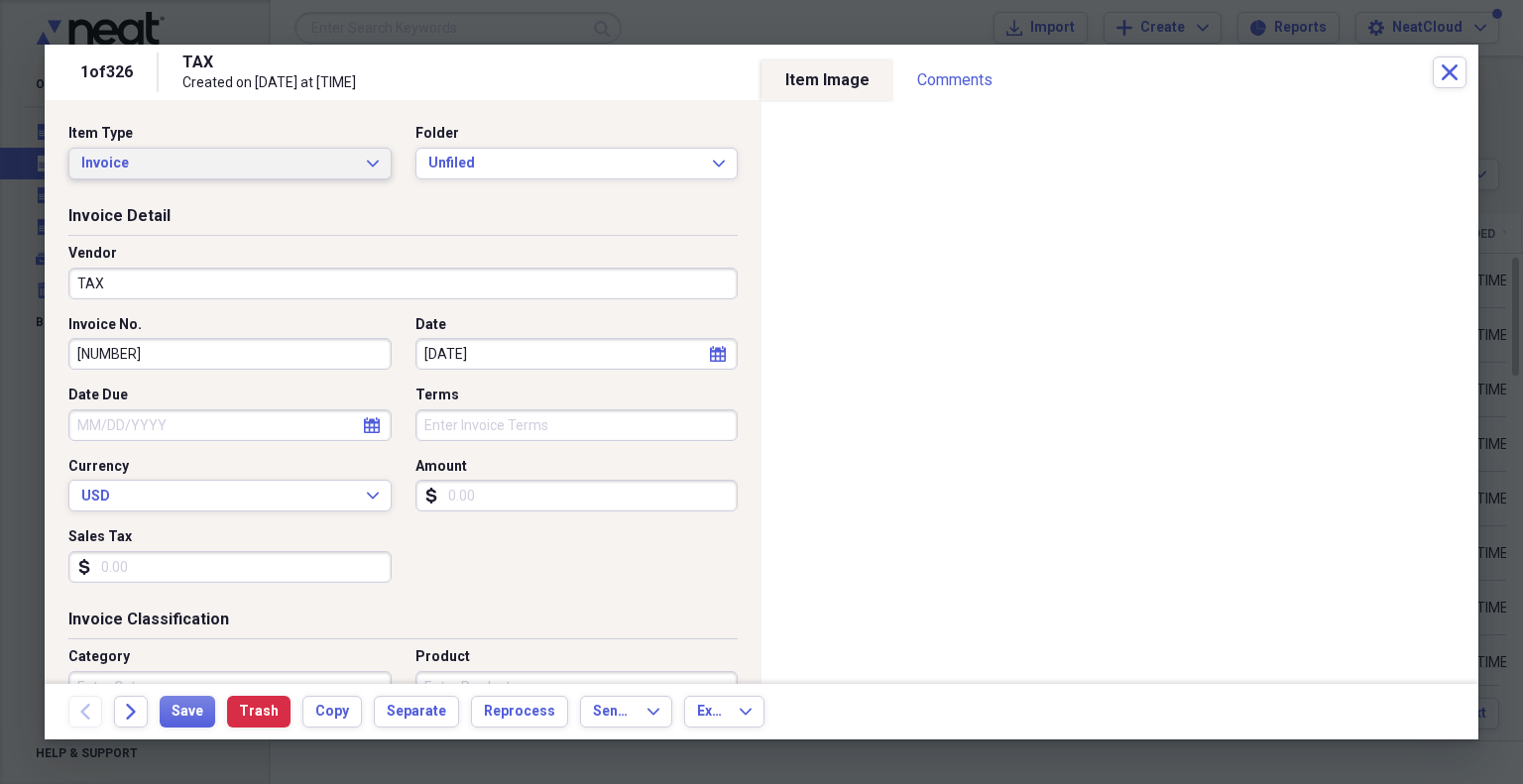 click on "Expand" 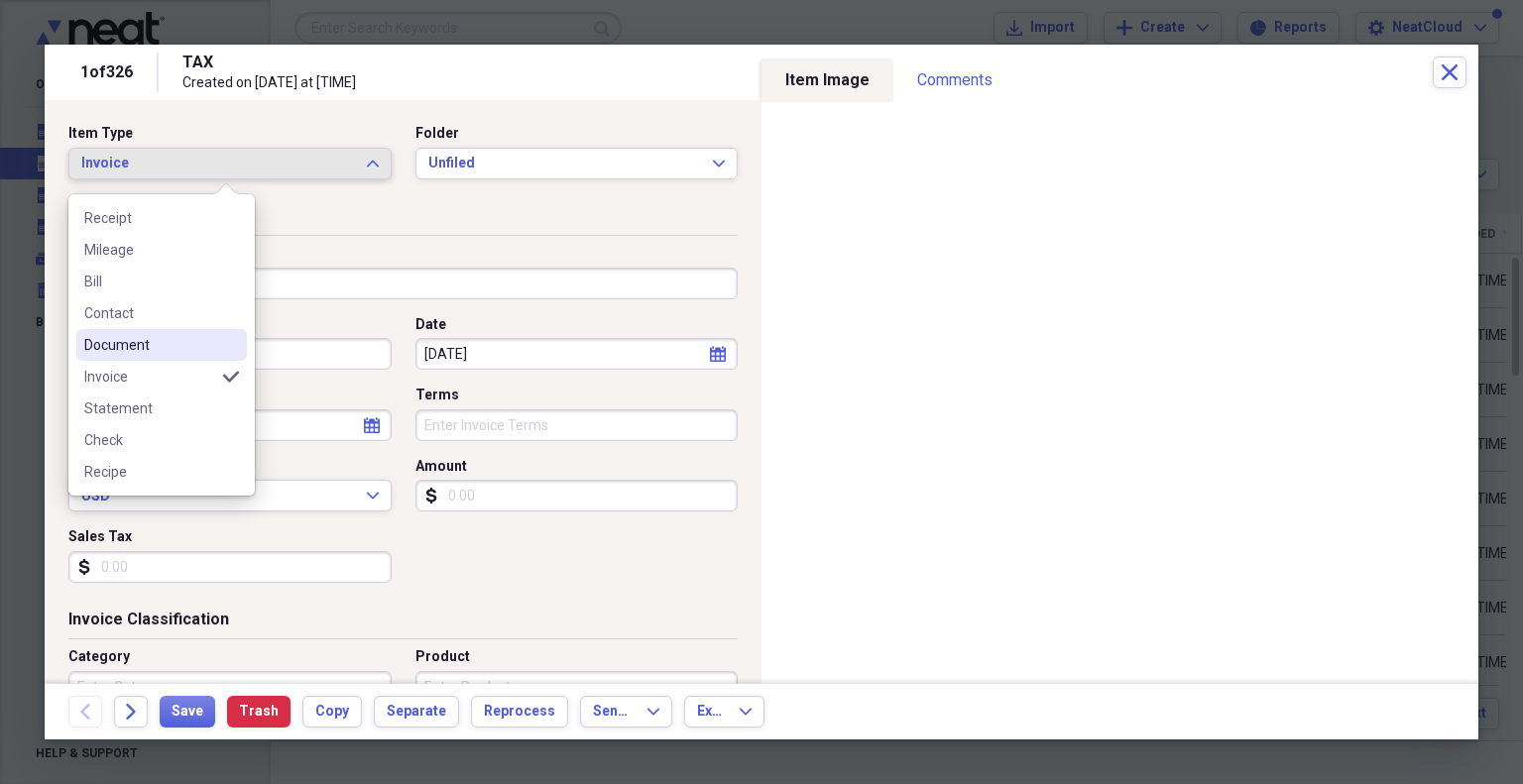 click on "Document" at bounding box center [162, 345] 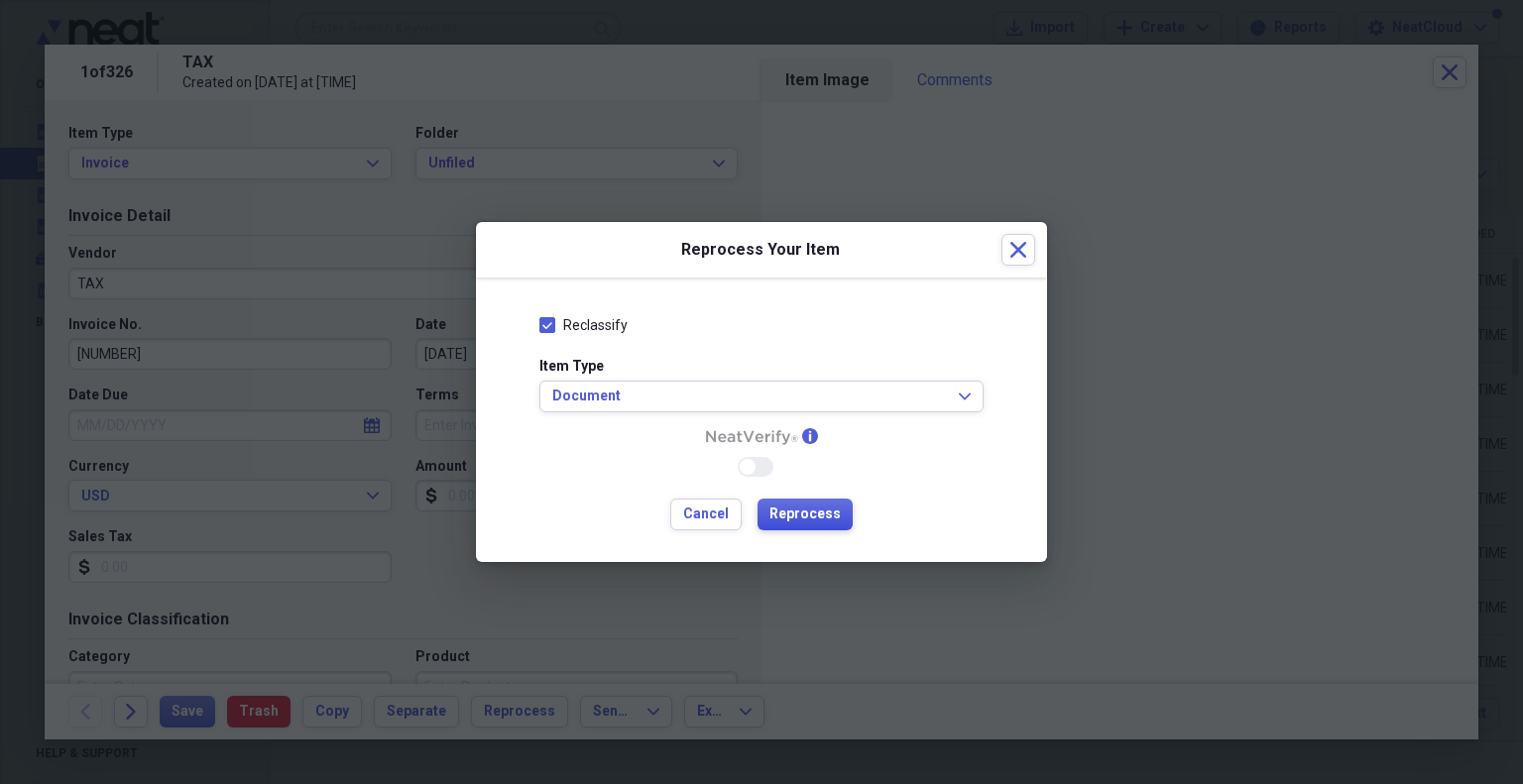 click on "Reprocess" at bounding box center (805, 514) 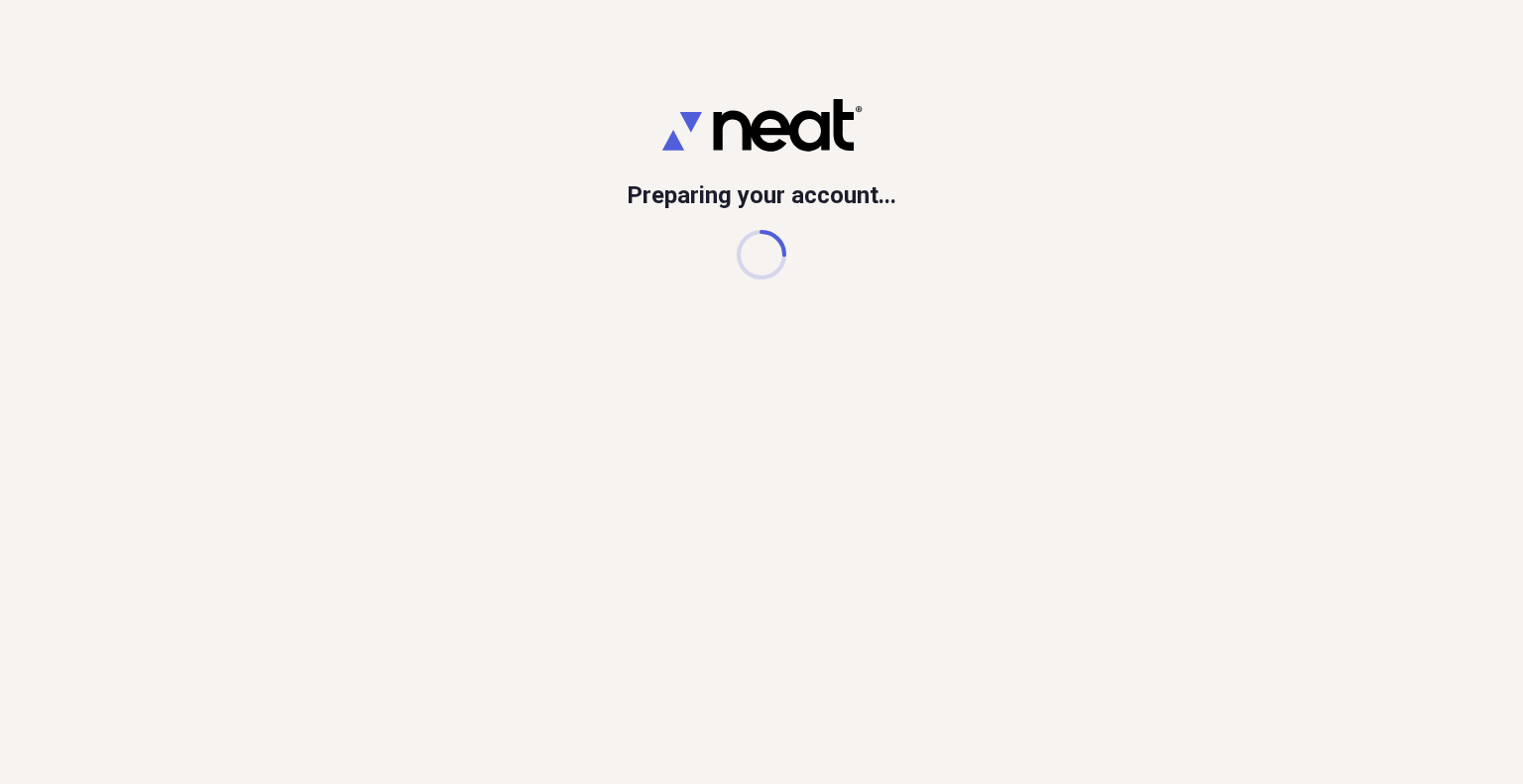 scroll, scrollTop: 0, scrollLeft: 0, axis: both 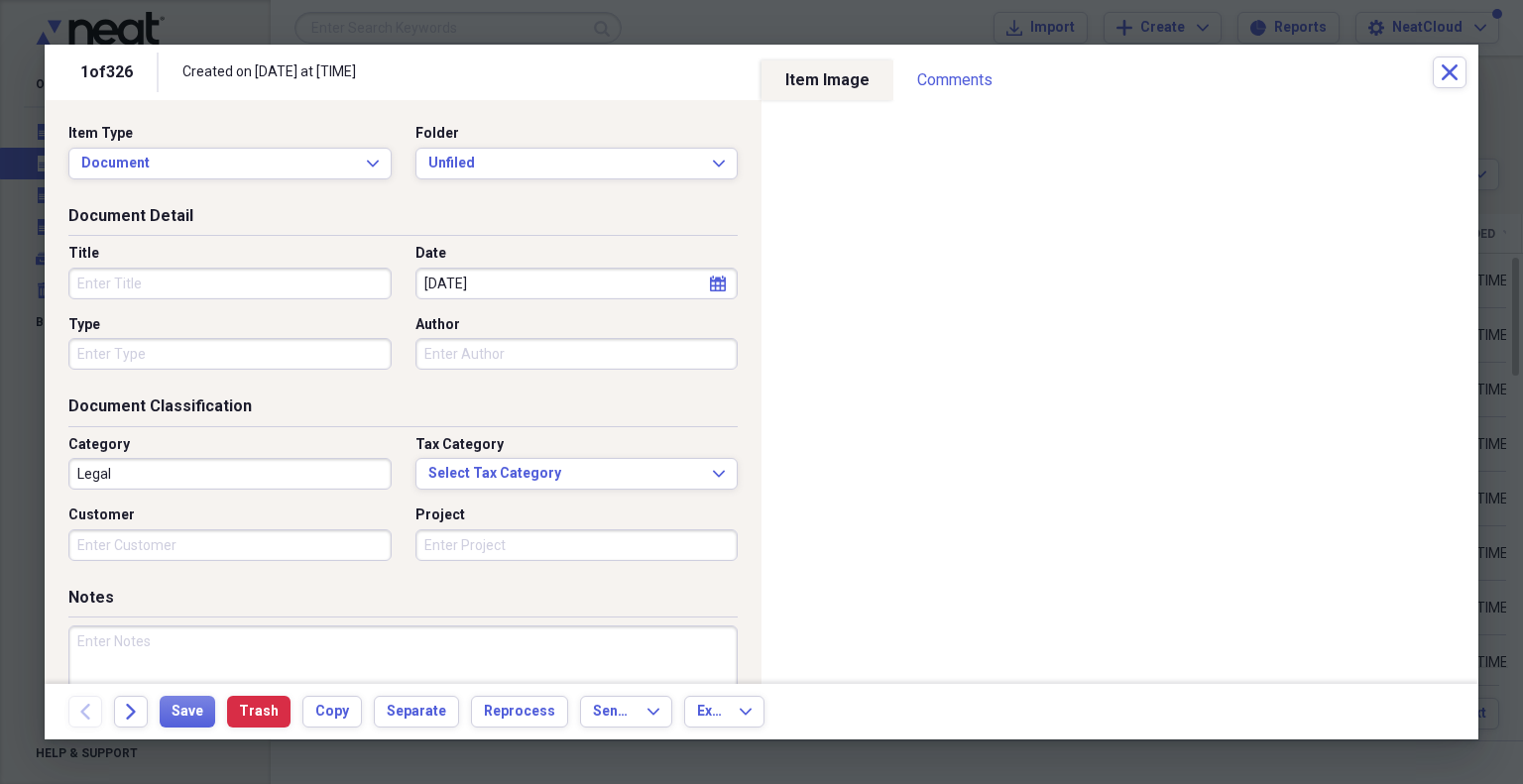 click on "Title" at bounding box center (230, 283) 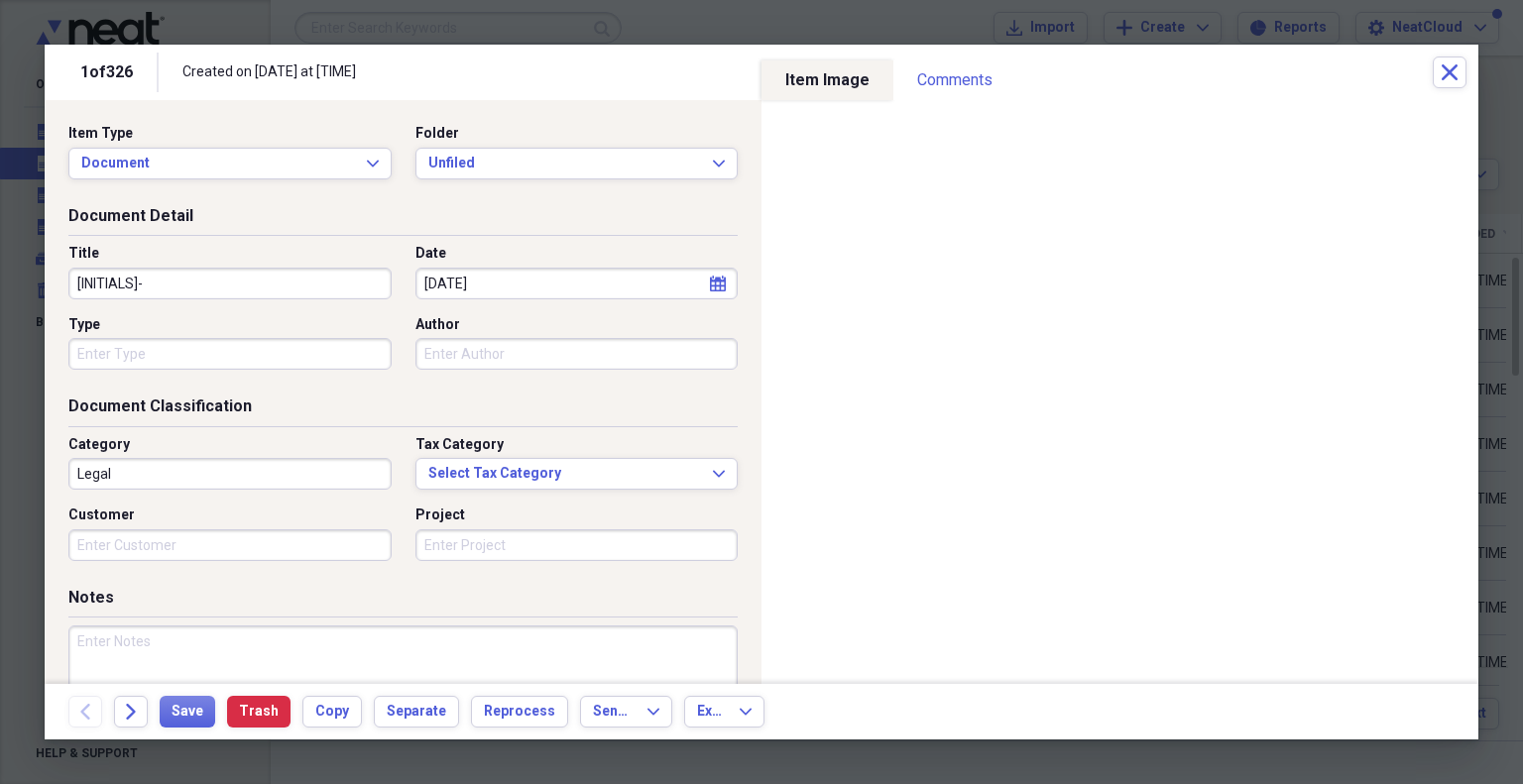 type on "ST-220-CA" 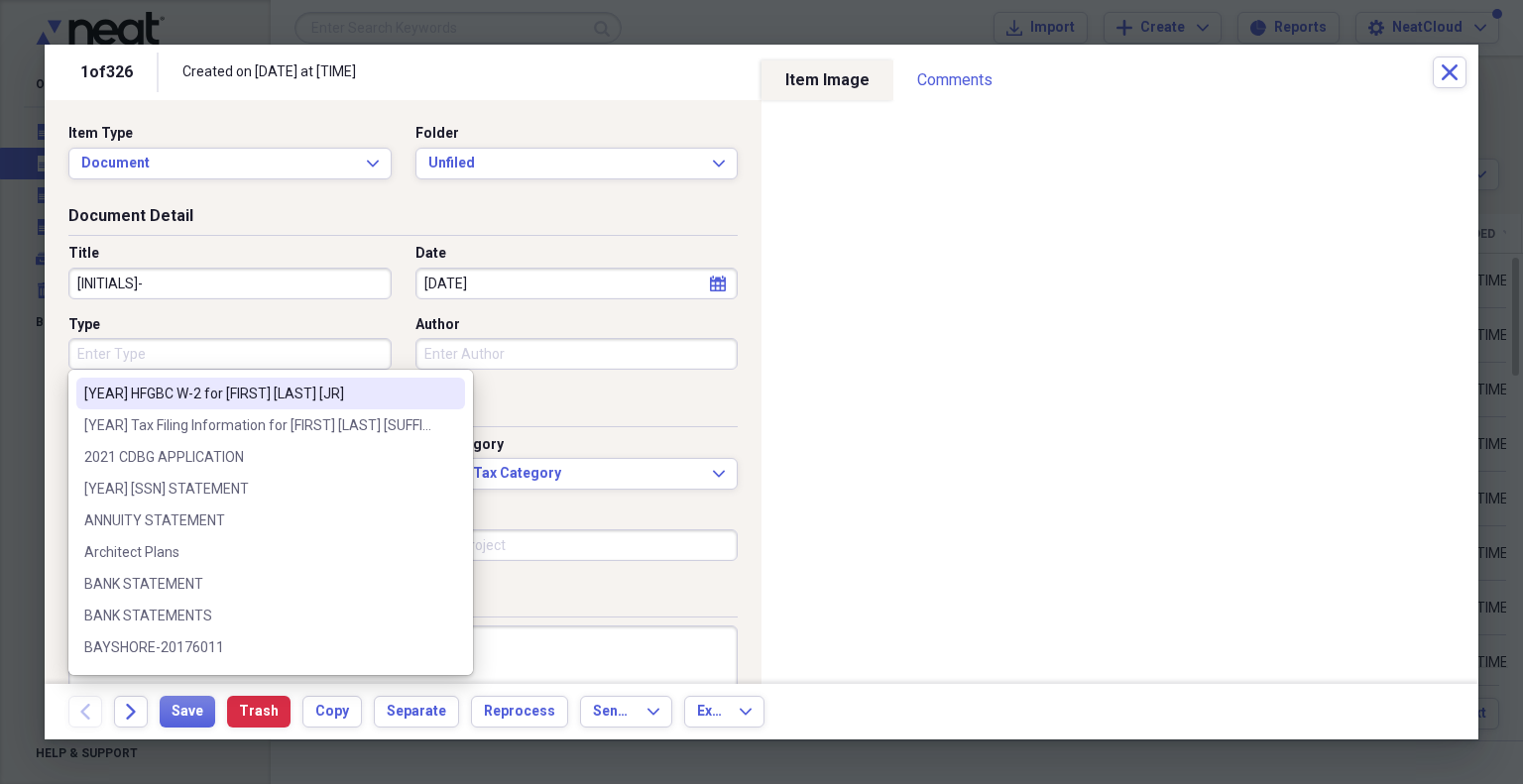 click on "Type" at bounding box center [230, 354] 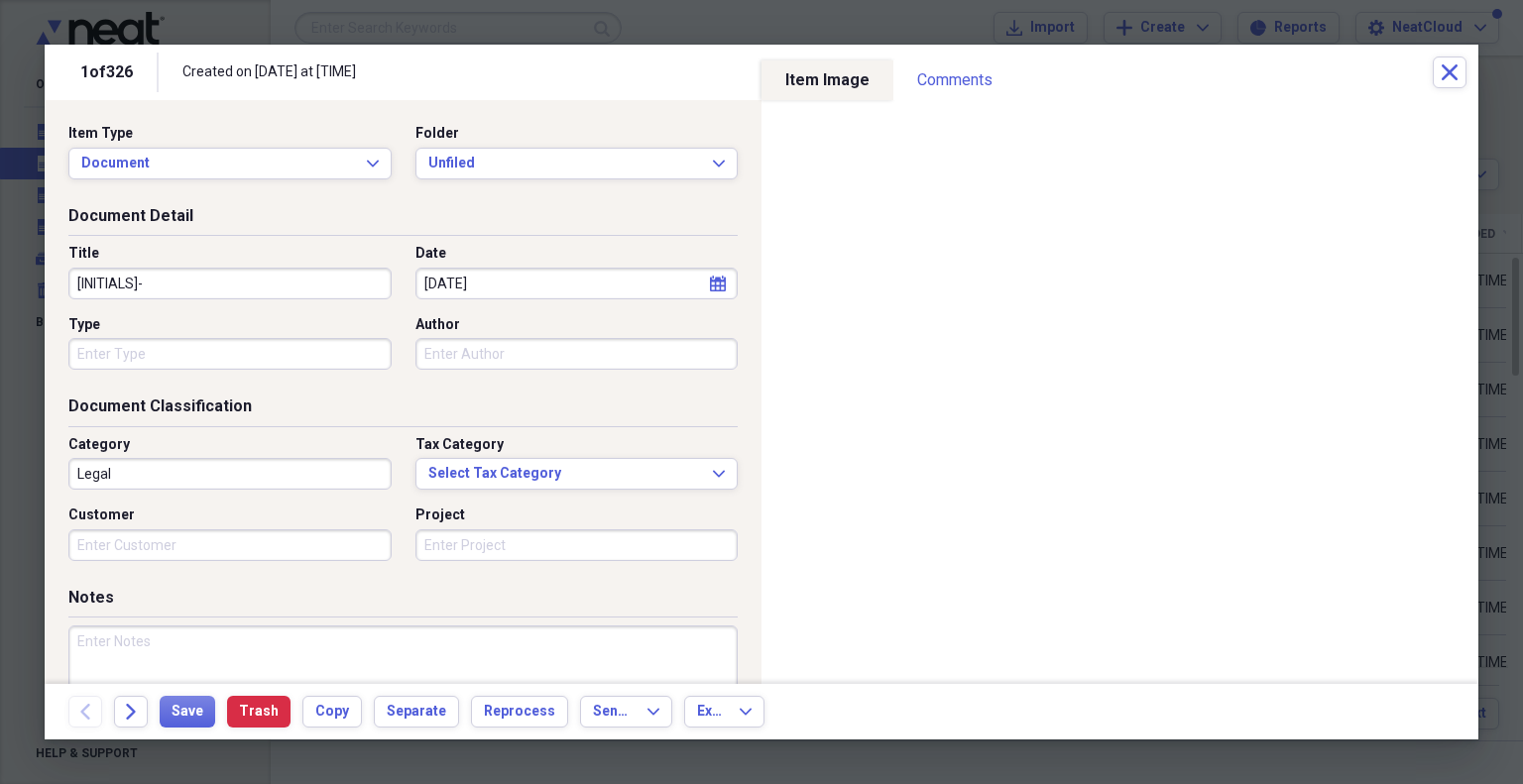 click on "Document Detail" at bounding box center [403, 220] 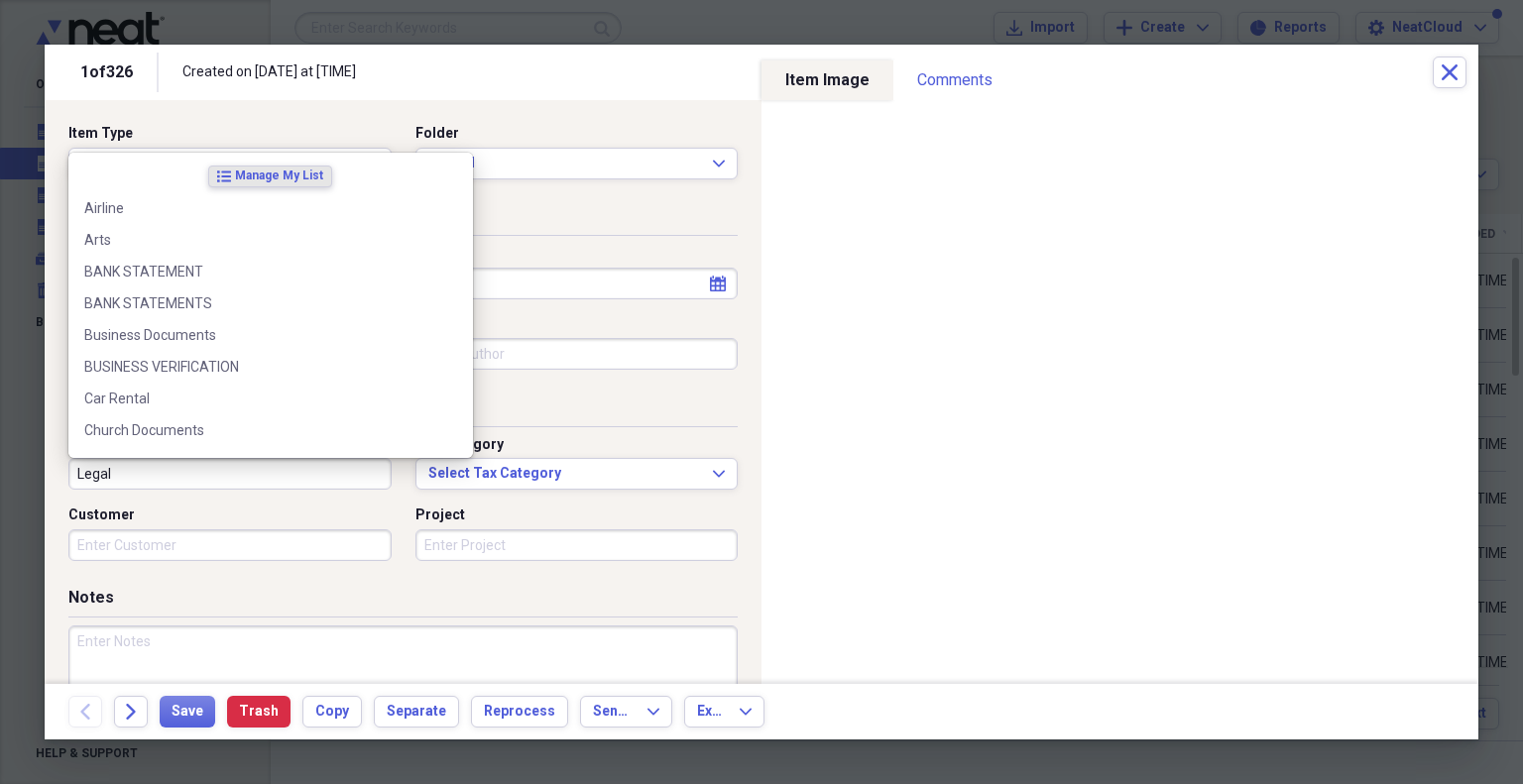 click on "Legal" at bounding box center (230, 474) 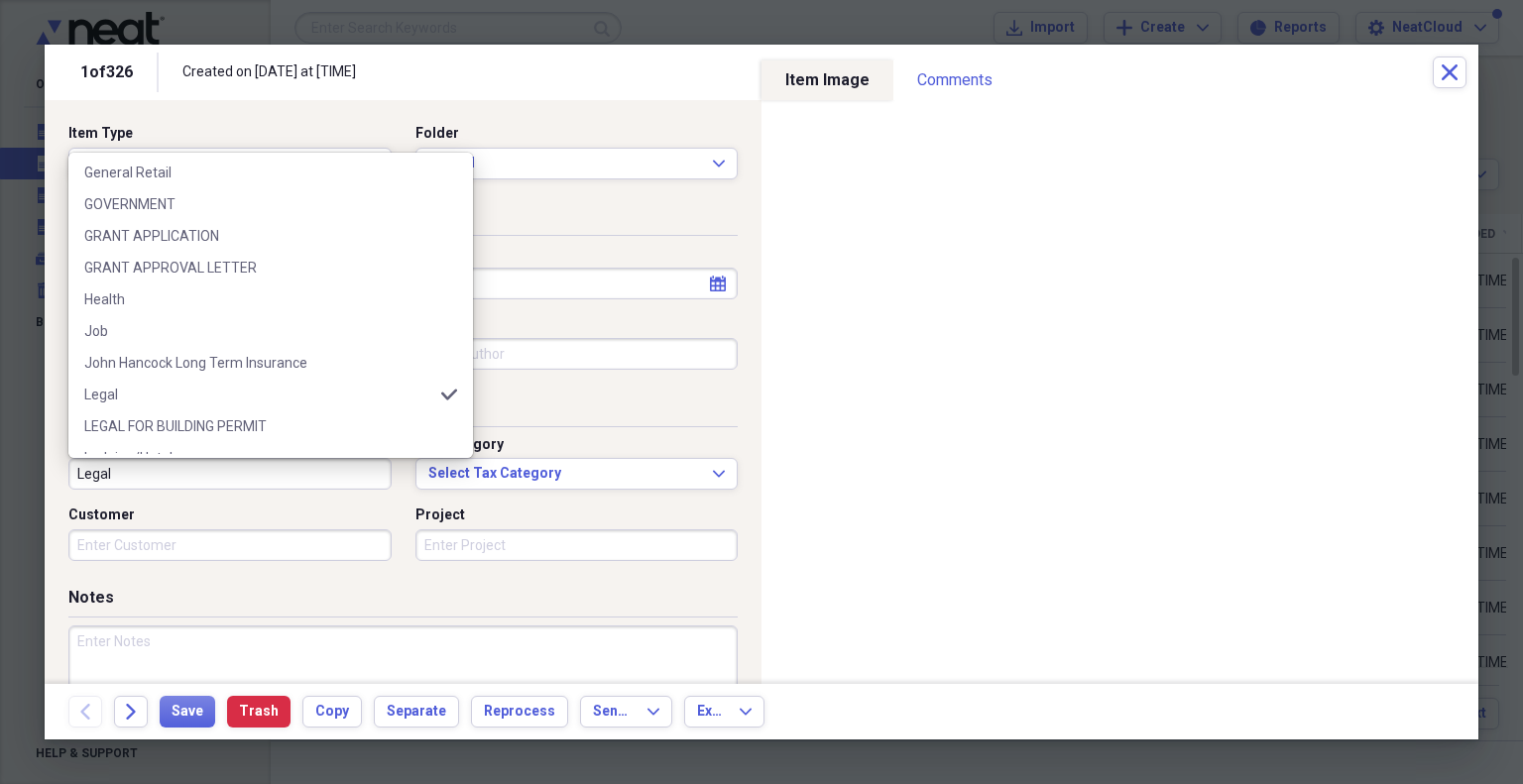 scroll, scrollTop: 381, scrollLeft: 0, axis: vertical 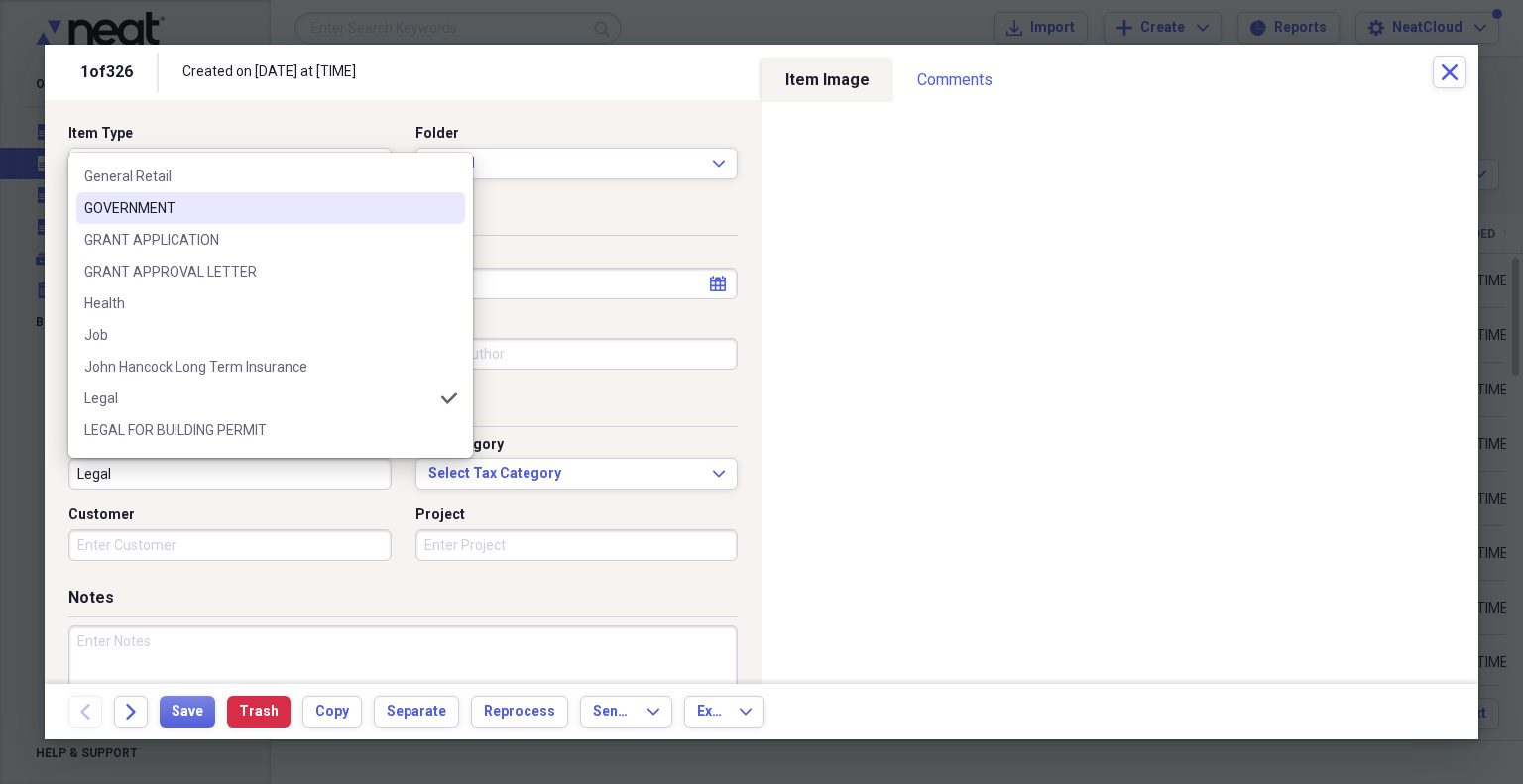 click on "GOVERNMENT" at bounding box center (259, 208) 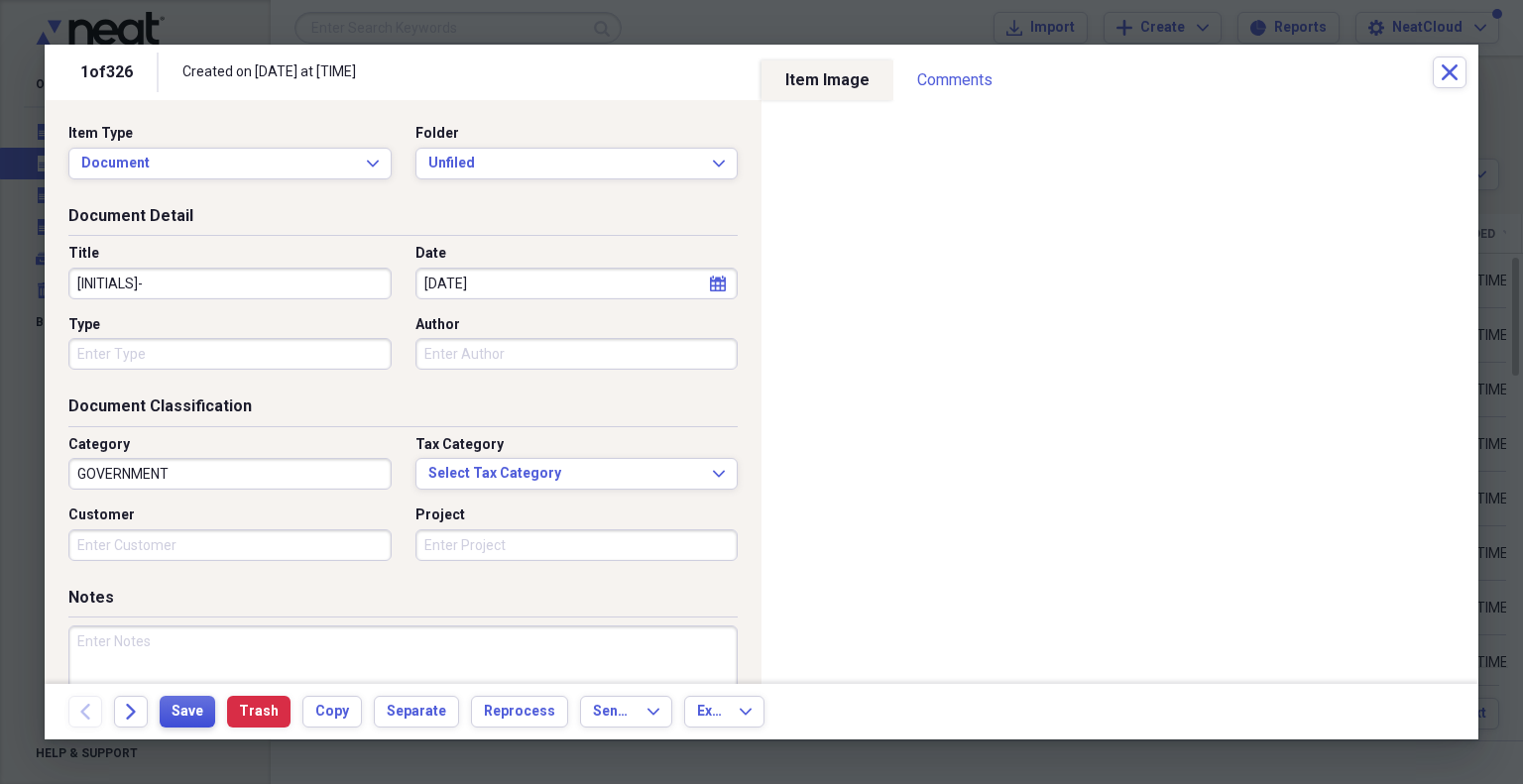 click on "Save" at bounding box center (187, 712) 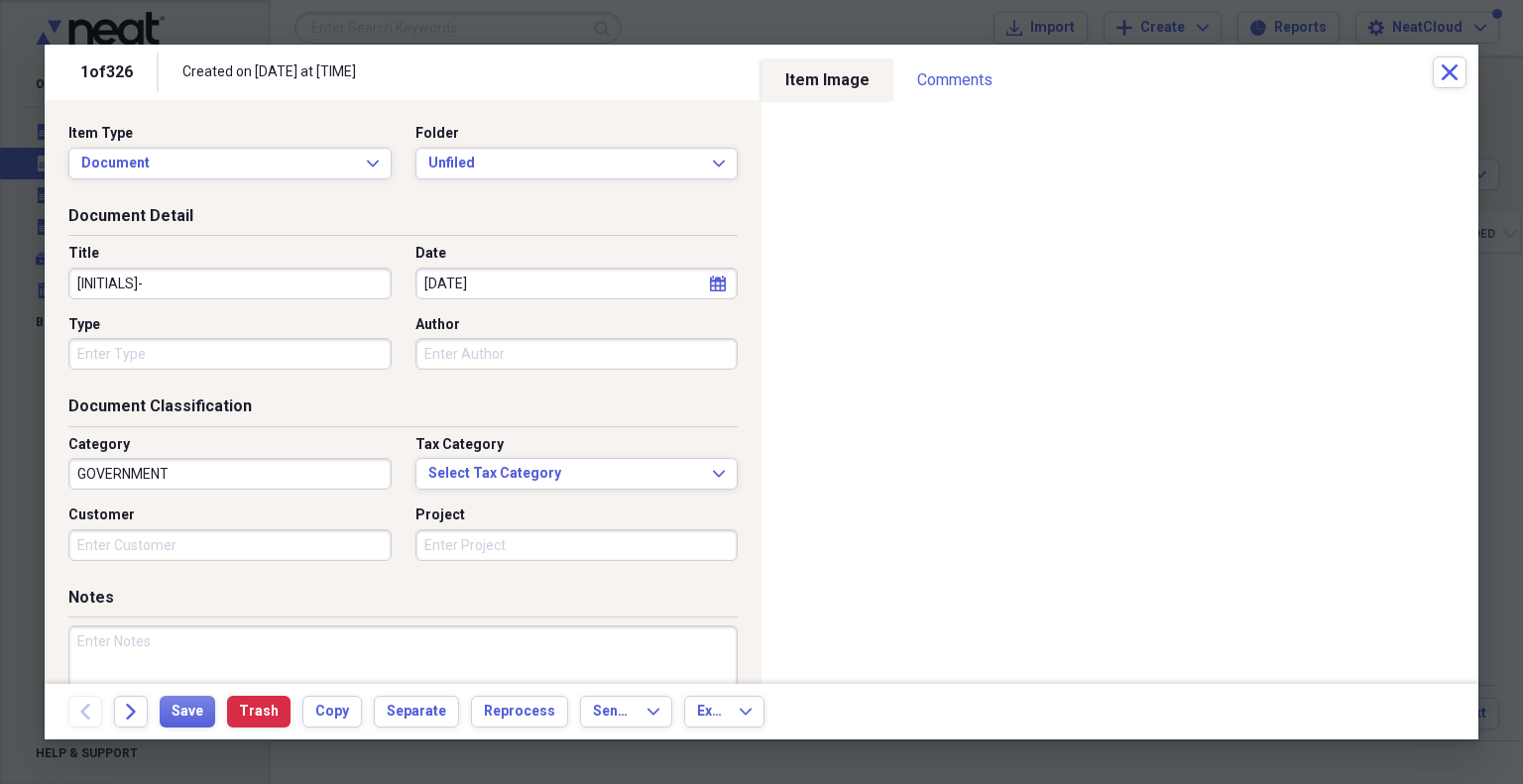 select on "3" 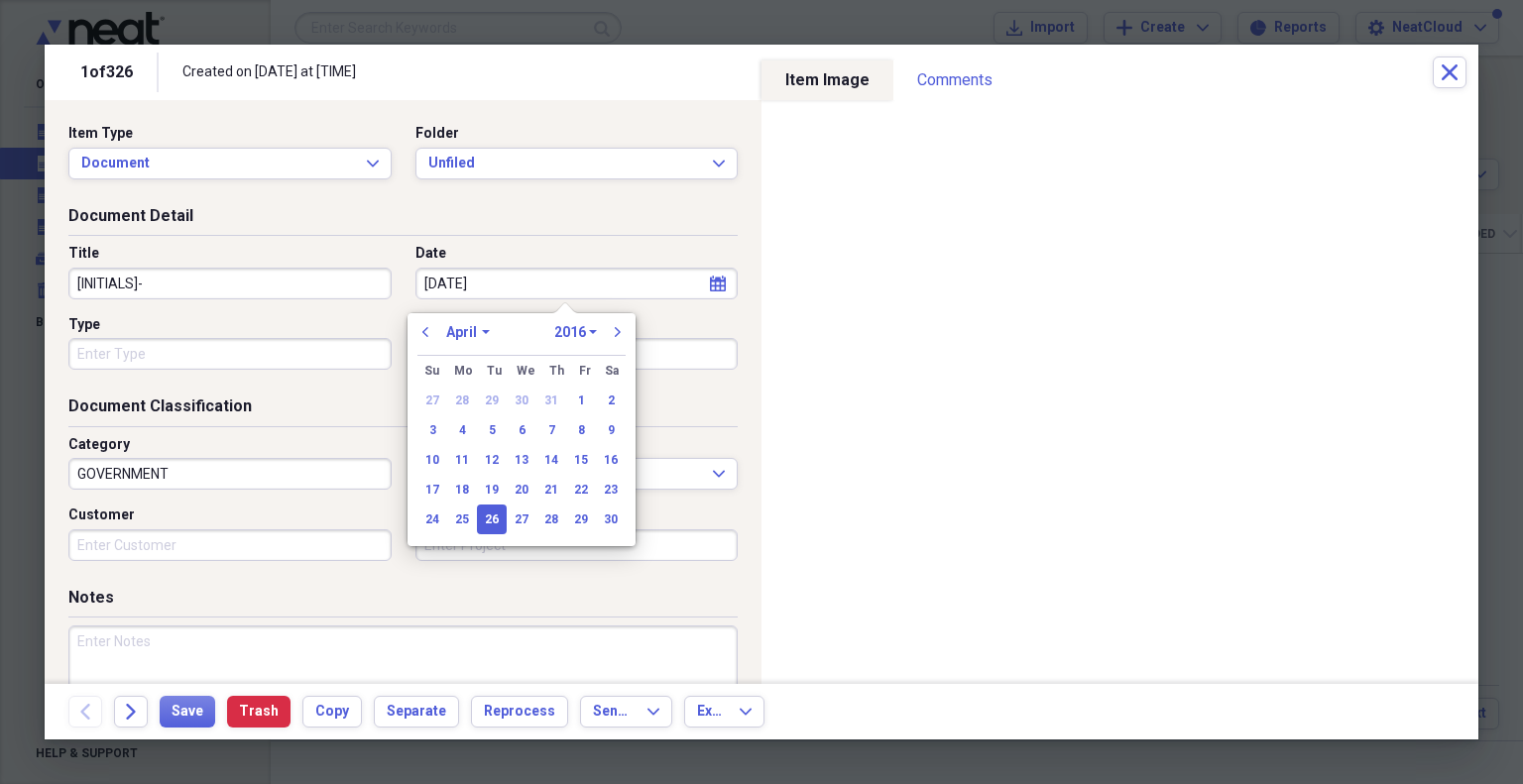click on "[DATE]" at bounding box center (577, 283) 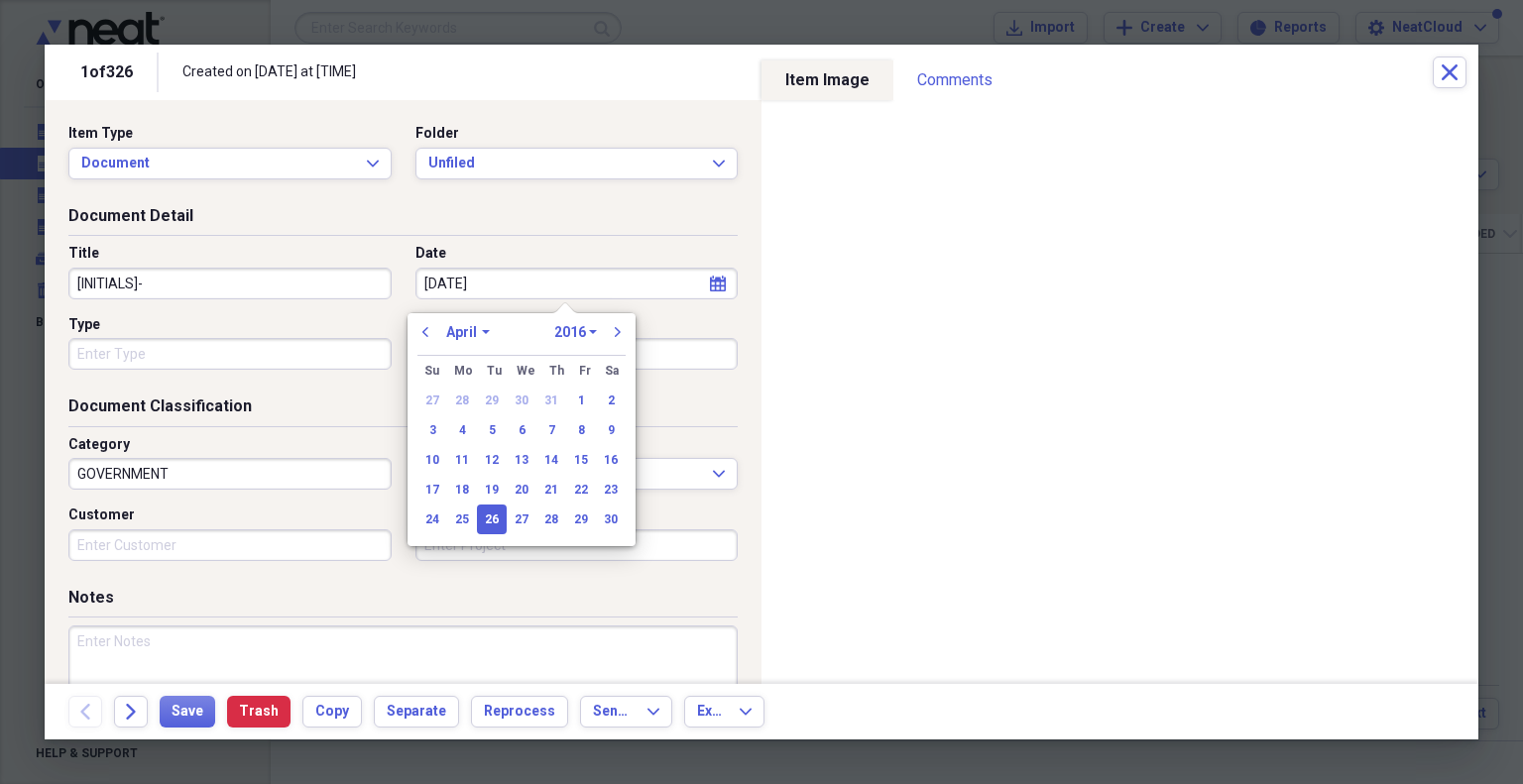 type on "04/26/" 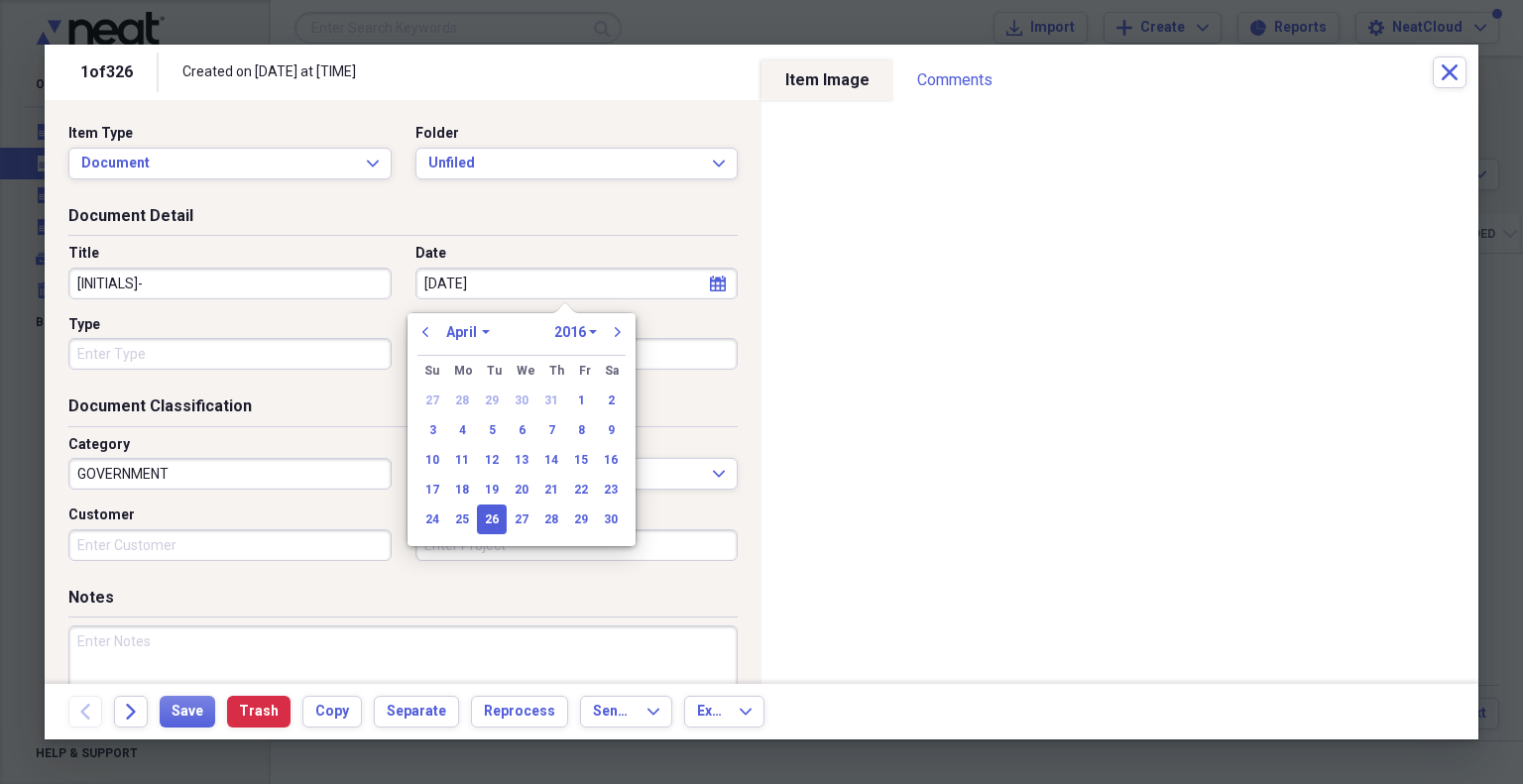 select on "2020" 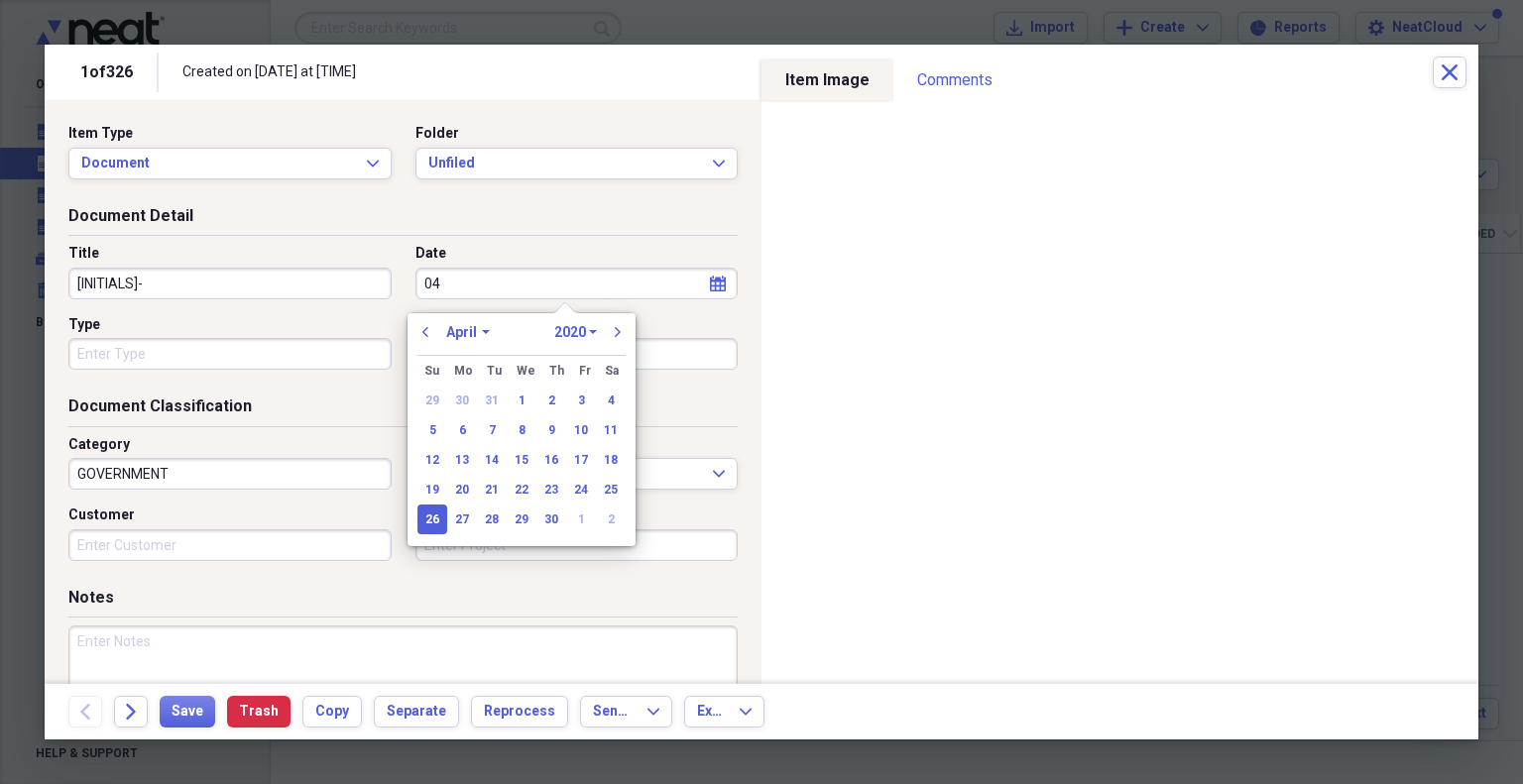 type on "0" 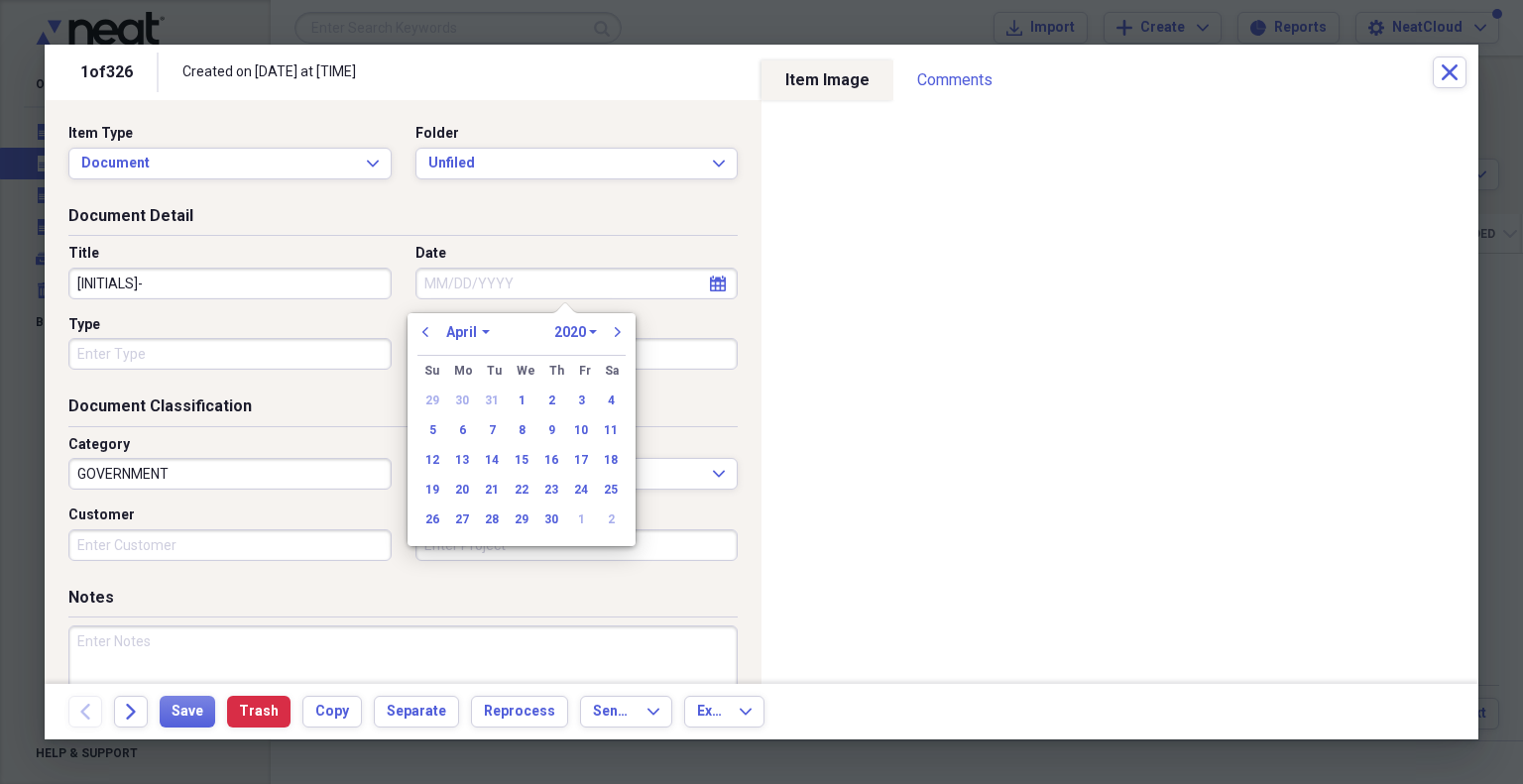 type 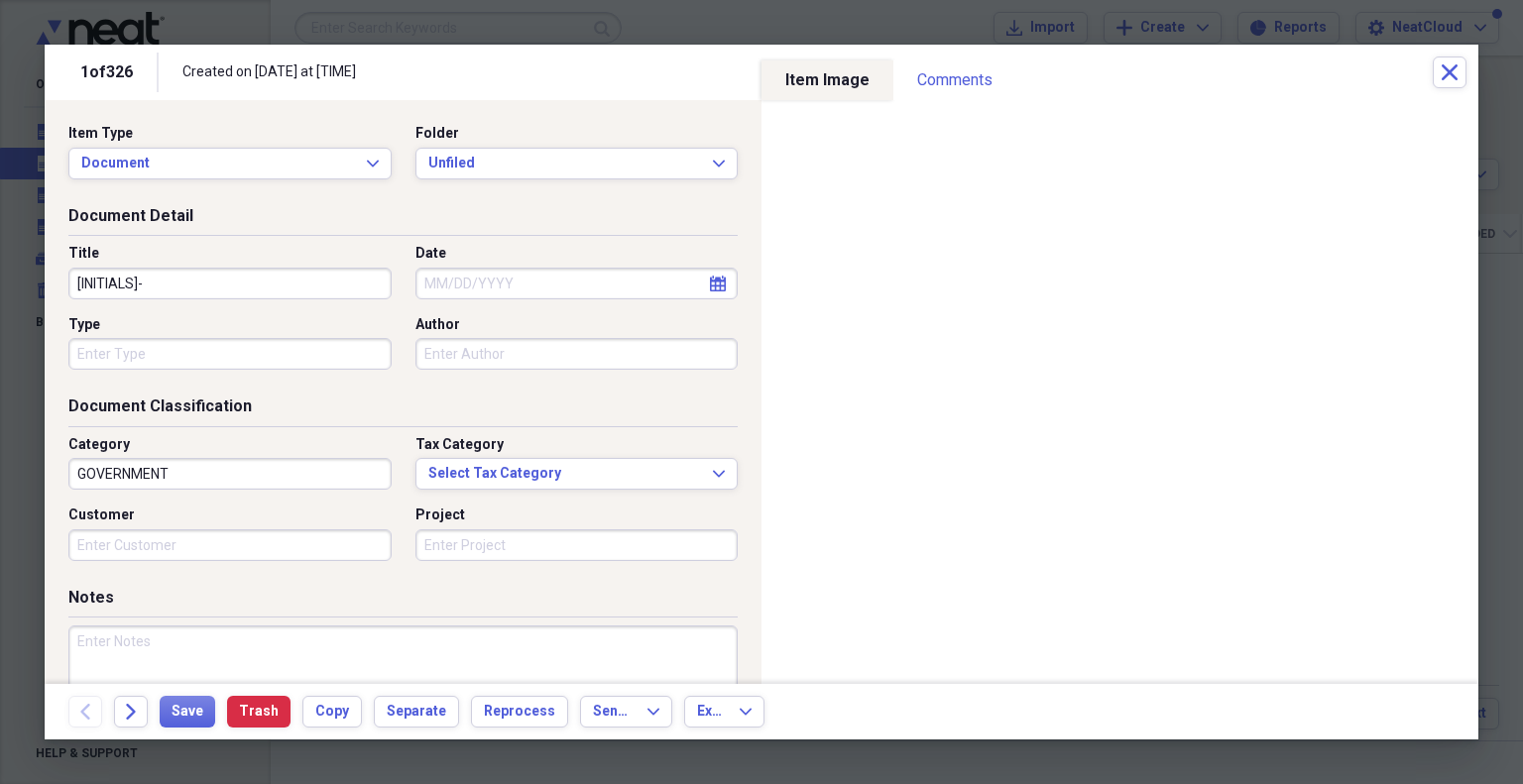 click on "Document Classification Category GOVERNMENT Tax Category Select Tax Category Expand Customer Project" at bounding box center [403, 491] 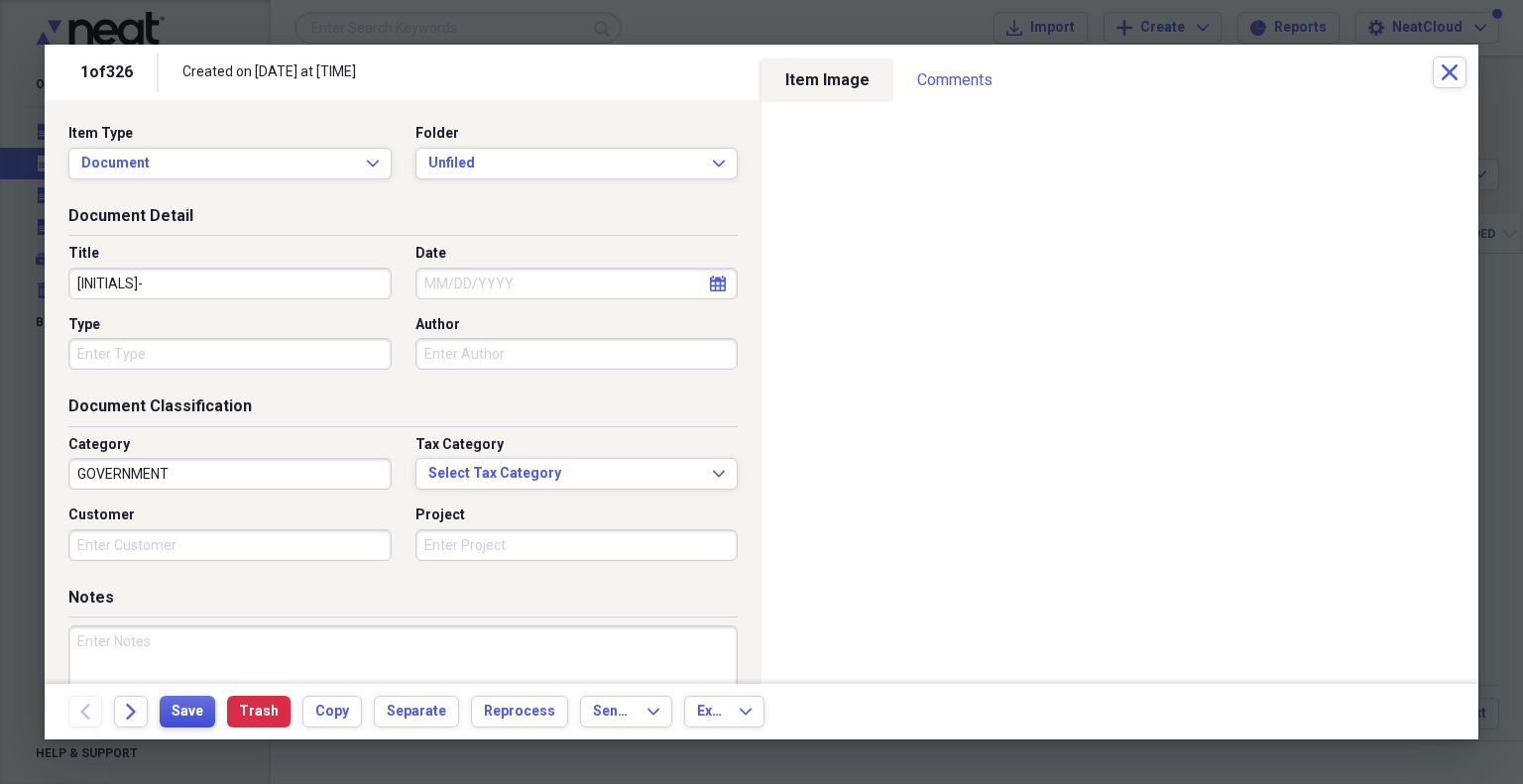 click on "Save" at bounding box center (187, 712) 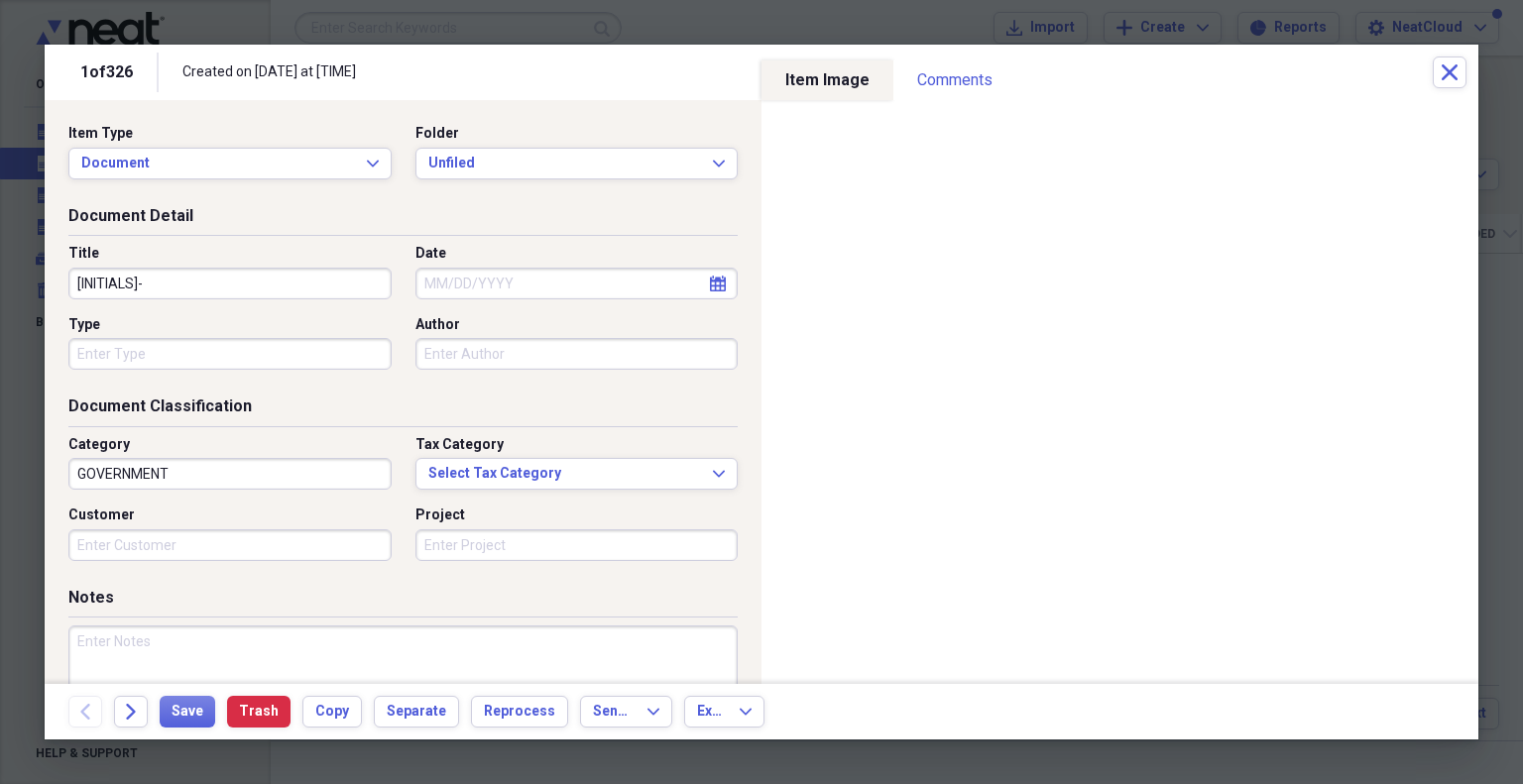 click at bounding box center [403, 690] 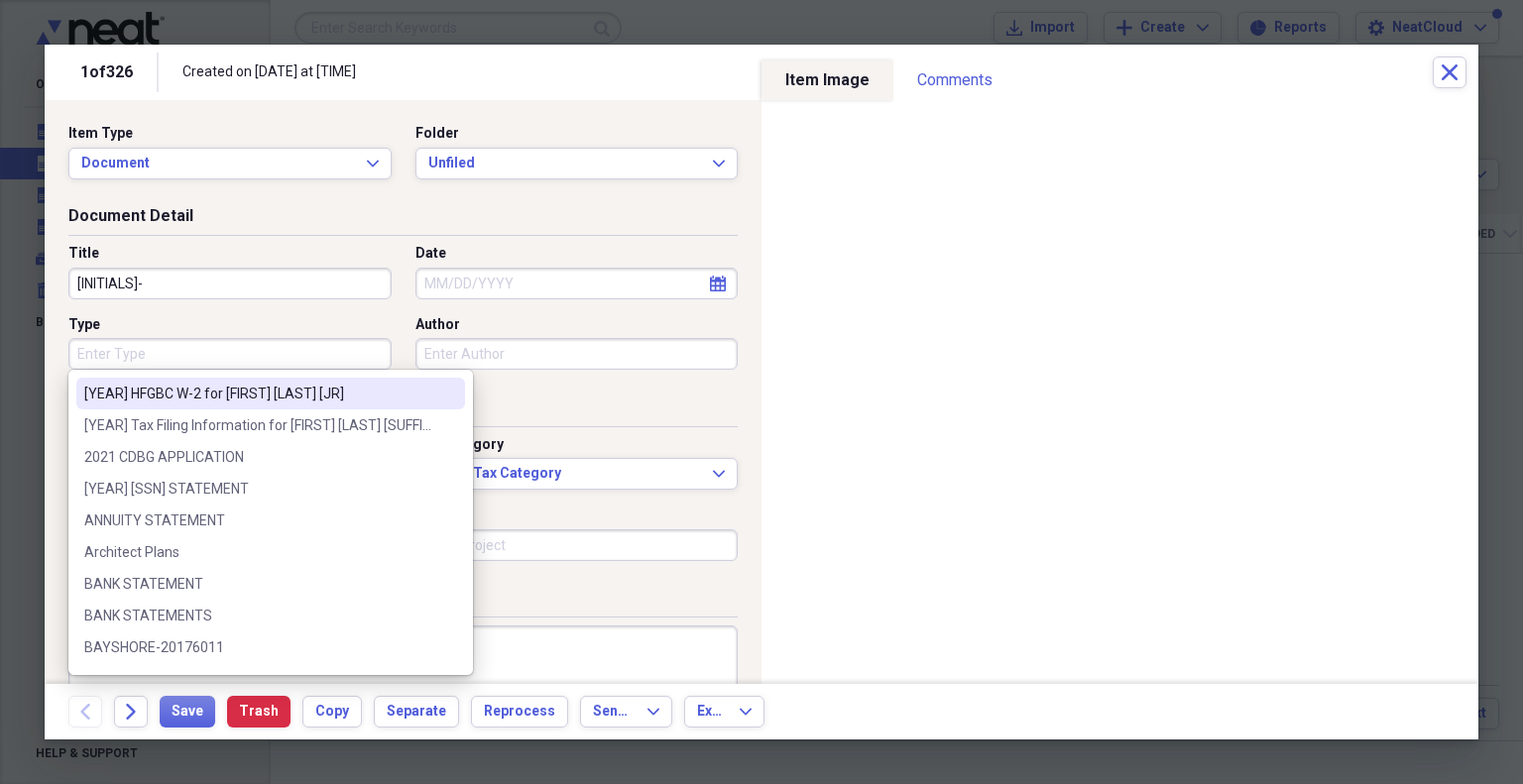 click on "Type" at bounding box center [230, 354] 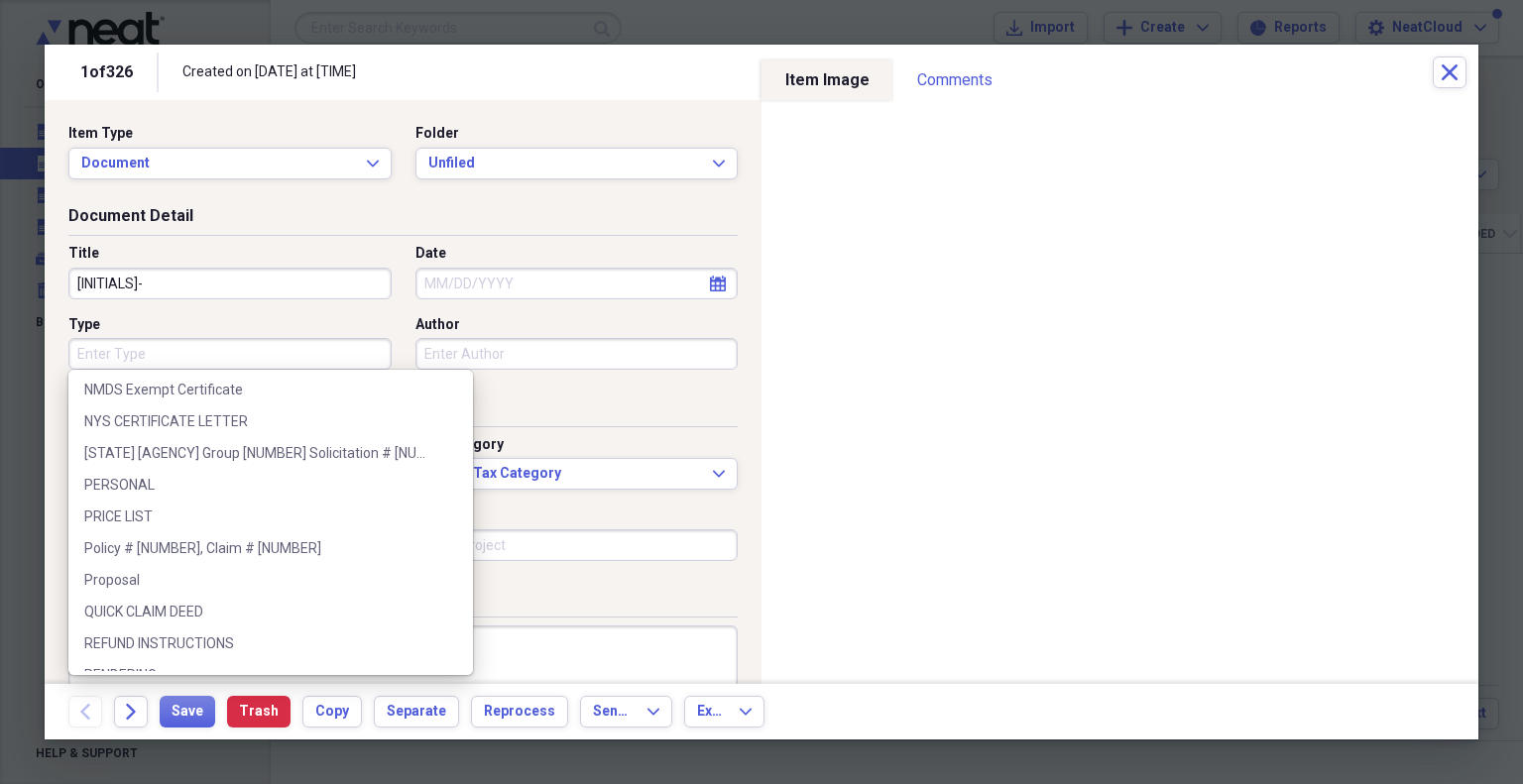 scroll, scrollTop: 1138, scrollLeft: 0, axis: vertical 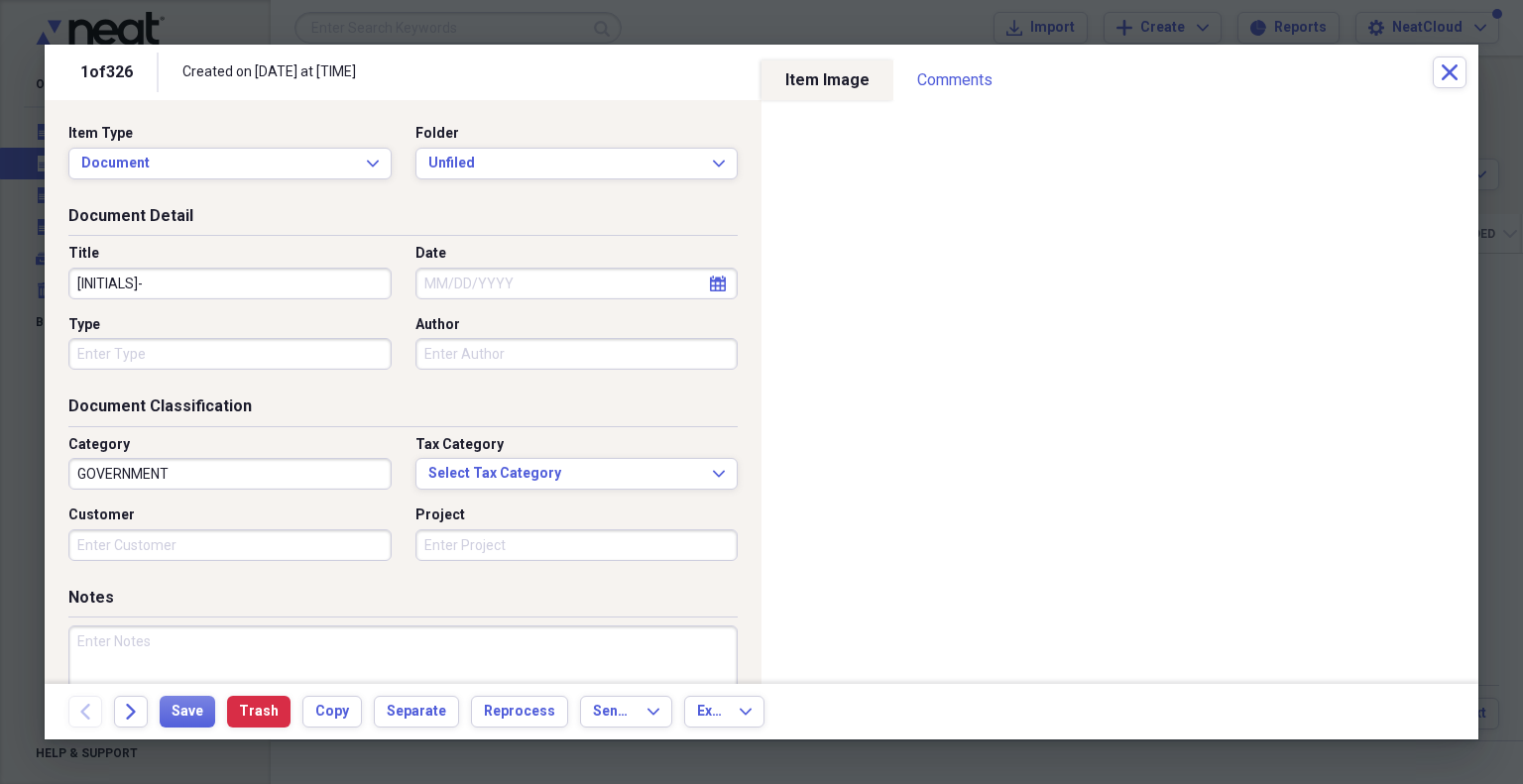 click on "Project" at bounding box center [577, 515] 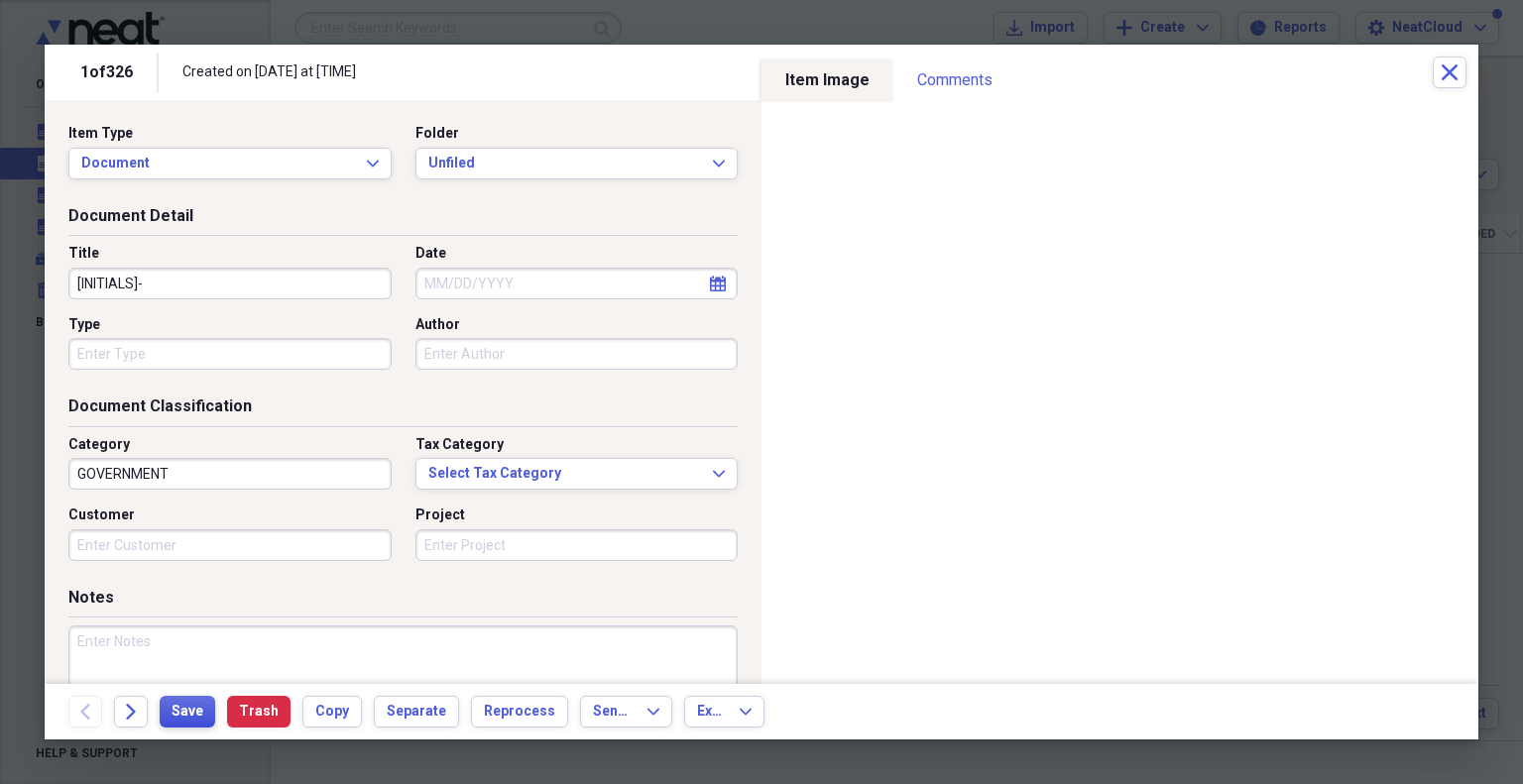 click on "Save" at bounding box center [187, 712] 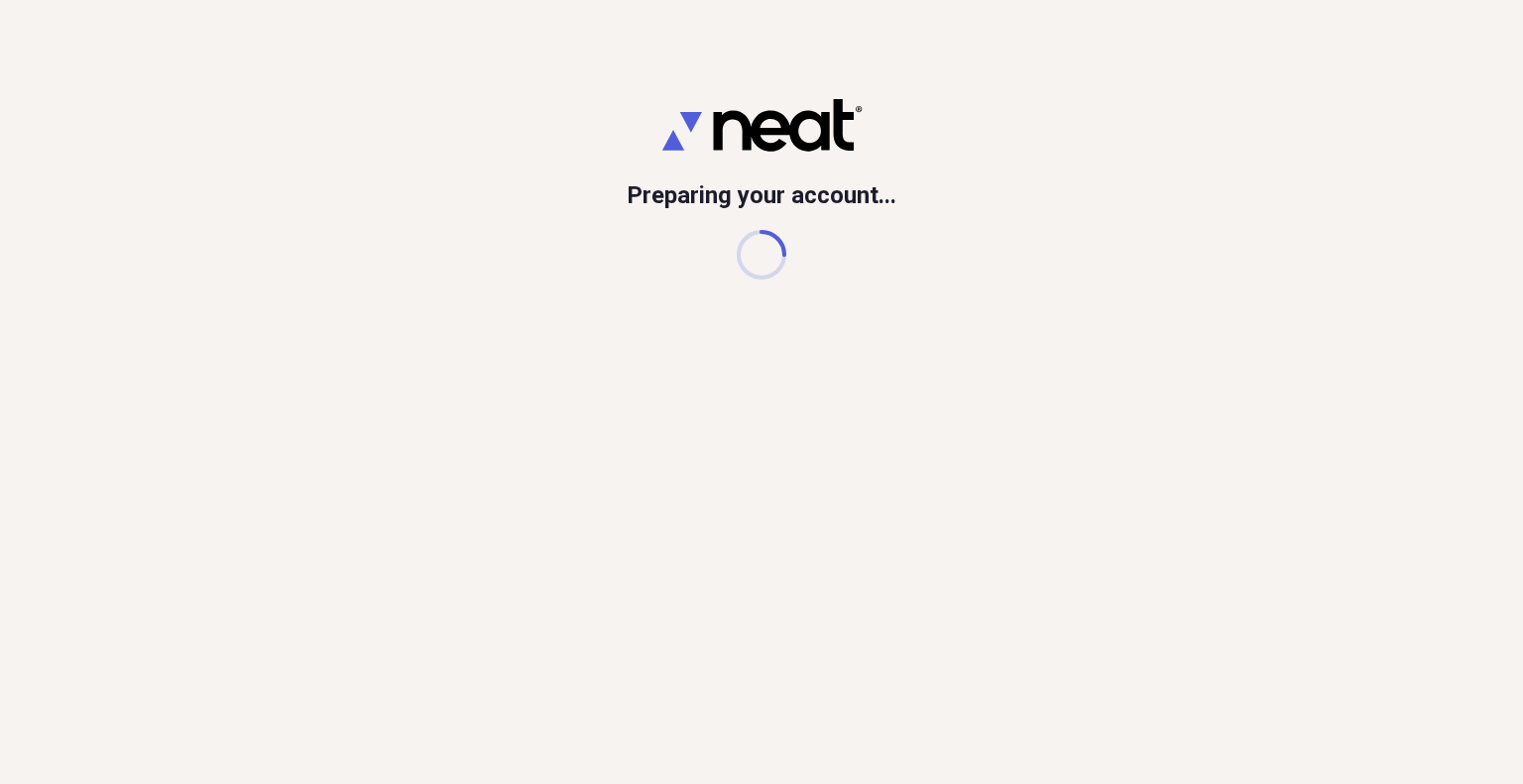 scroll, scrollTop: 0, scrollLeft: 0, axis: both 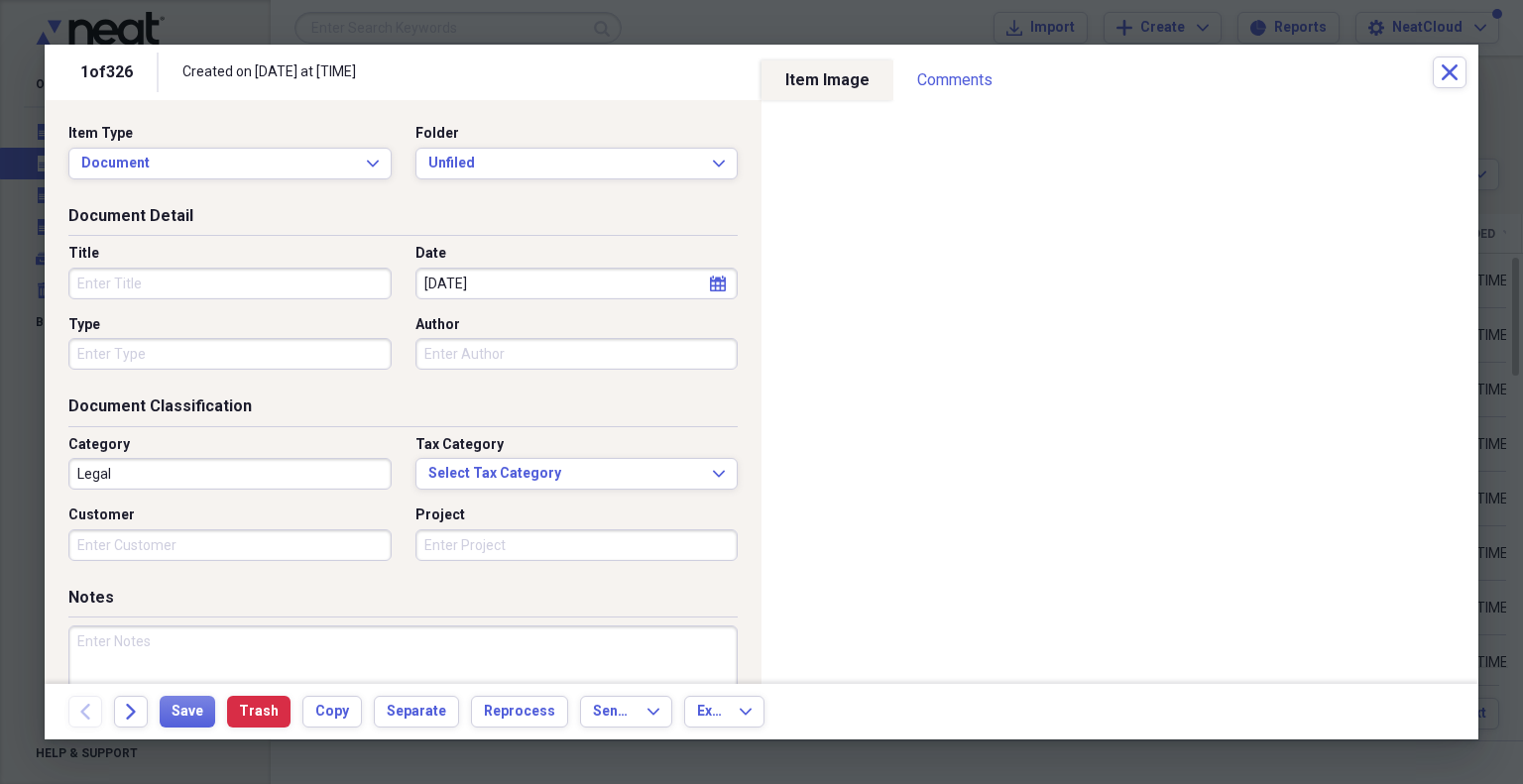 click on "Title" at bounding box center (230, 283) 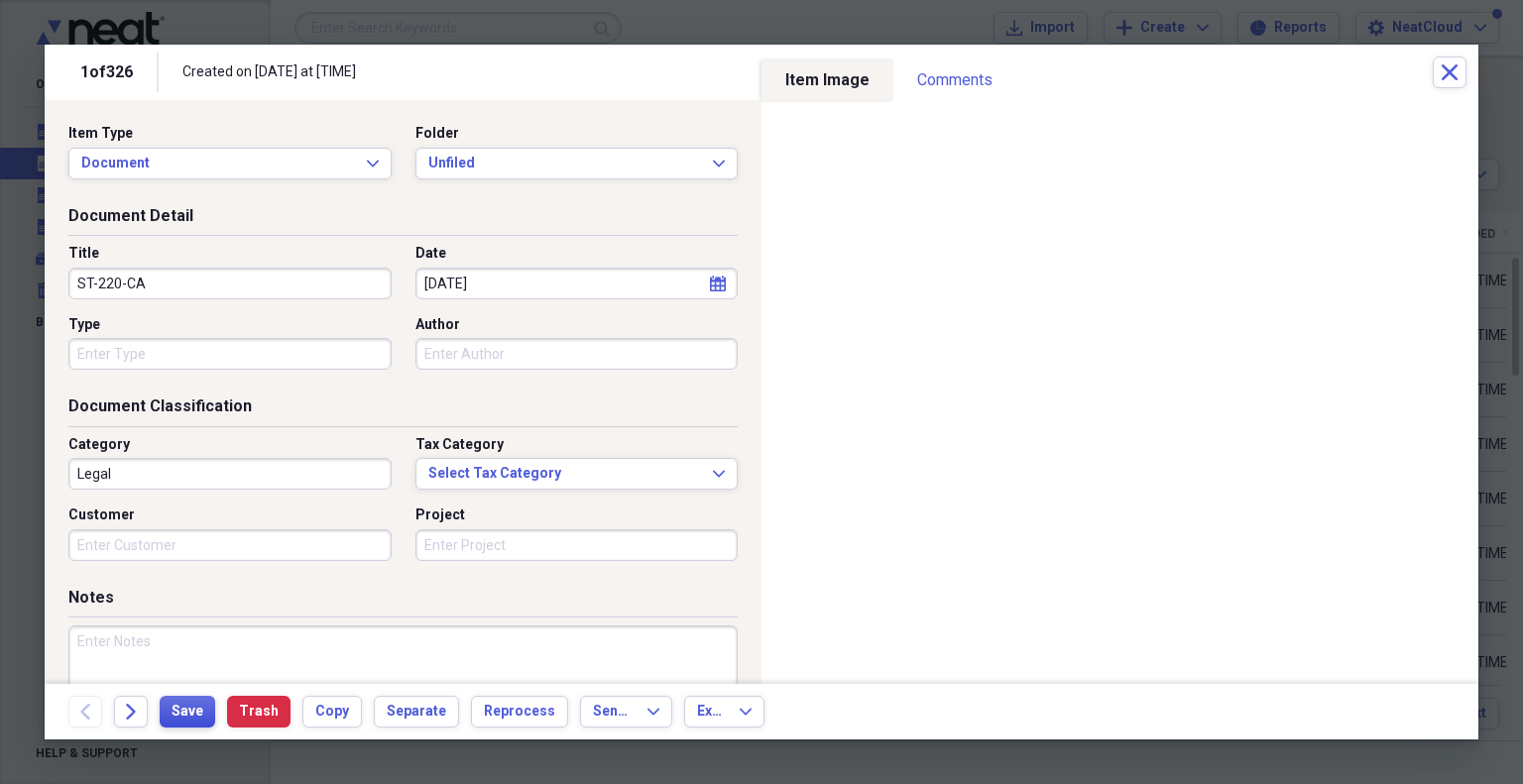 type on "ST-220-CA" 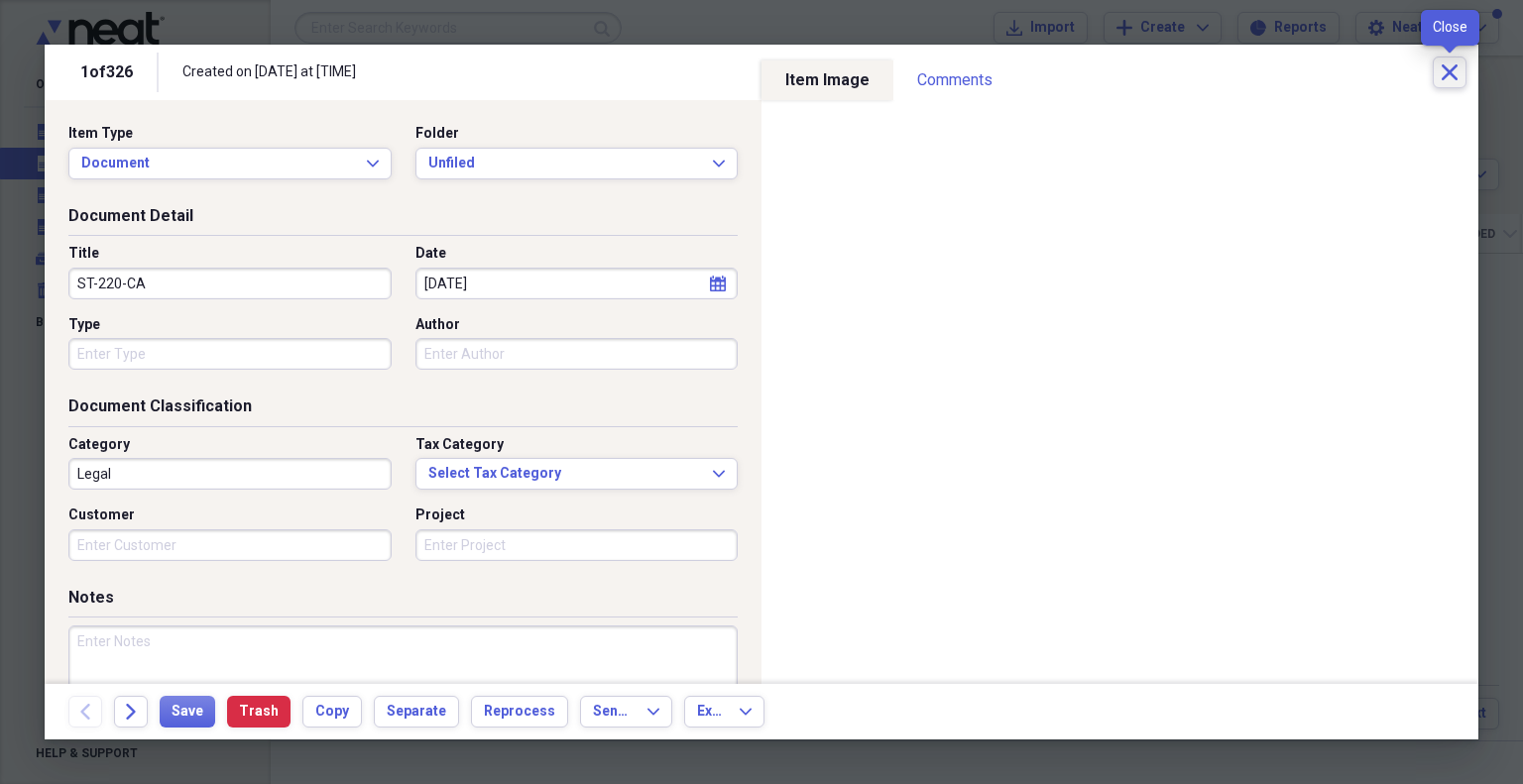 click 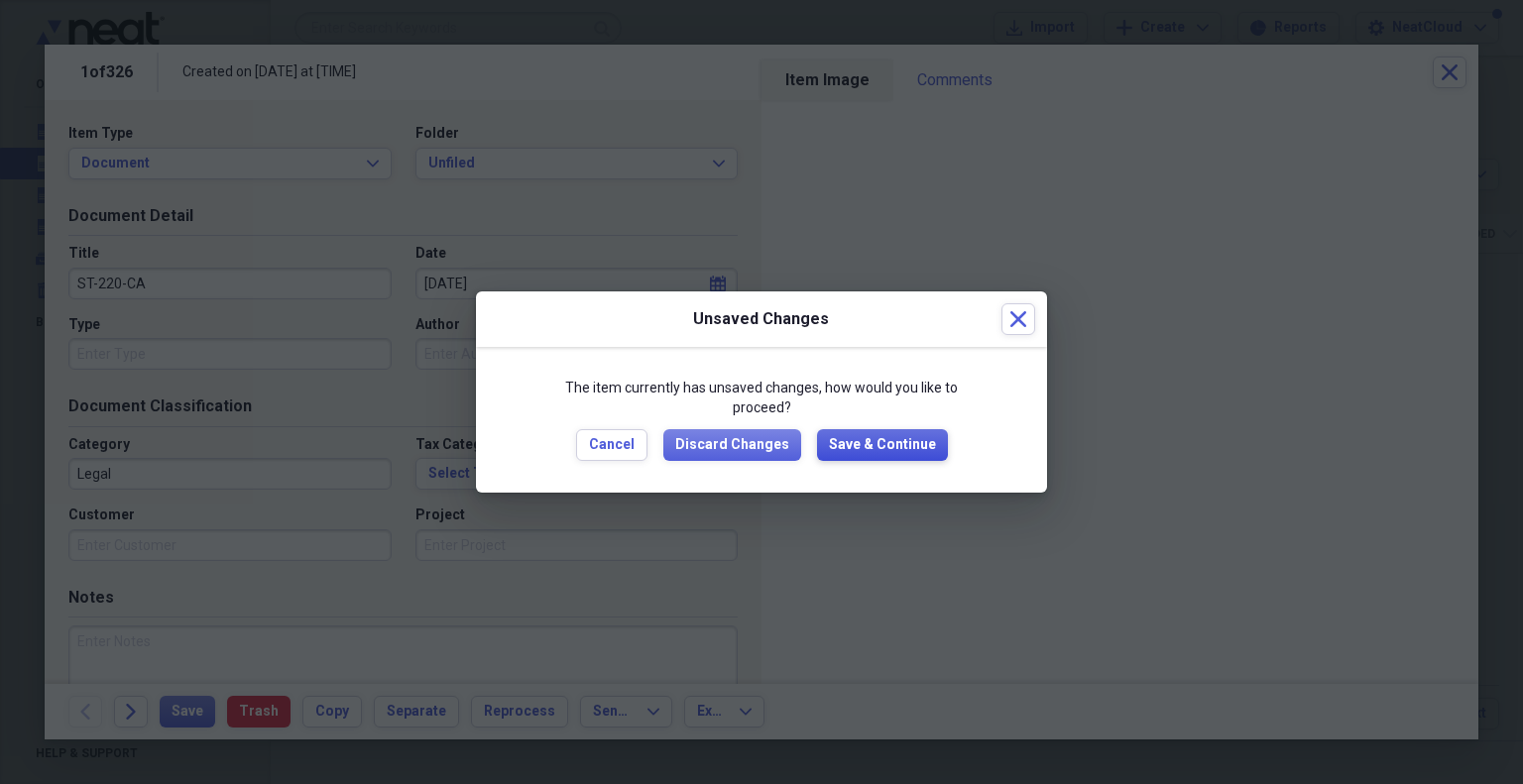 click on "Save & Continue" at bounding box center [882, 445] 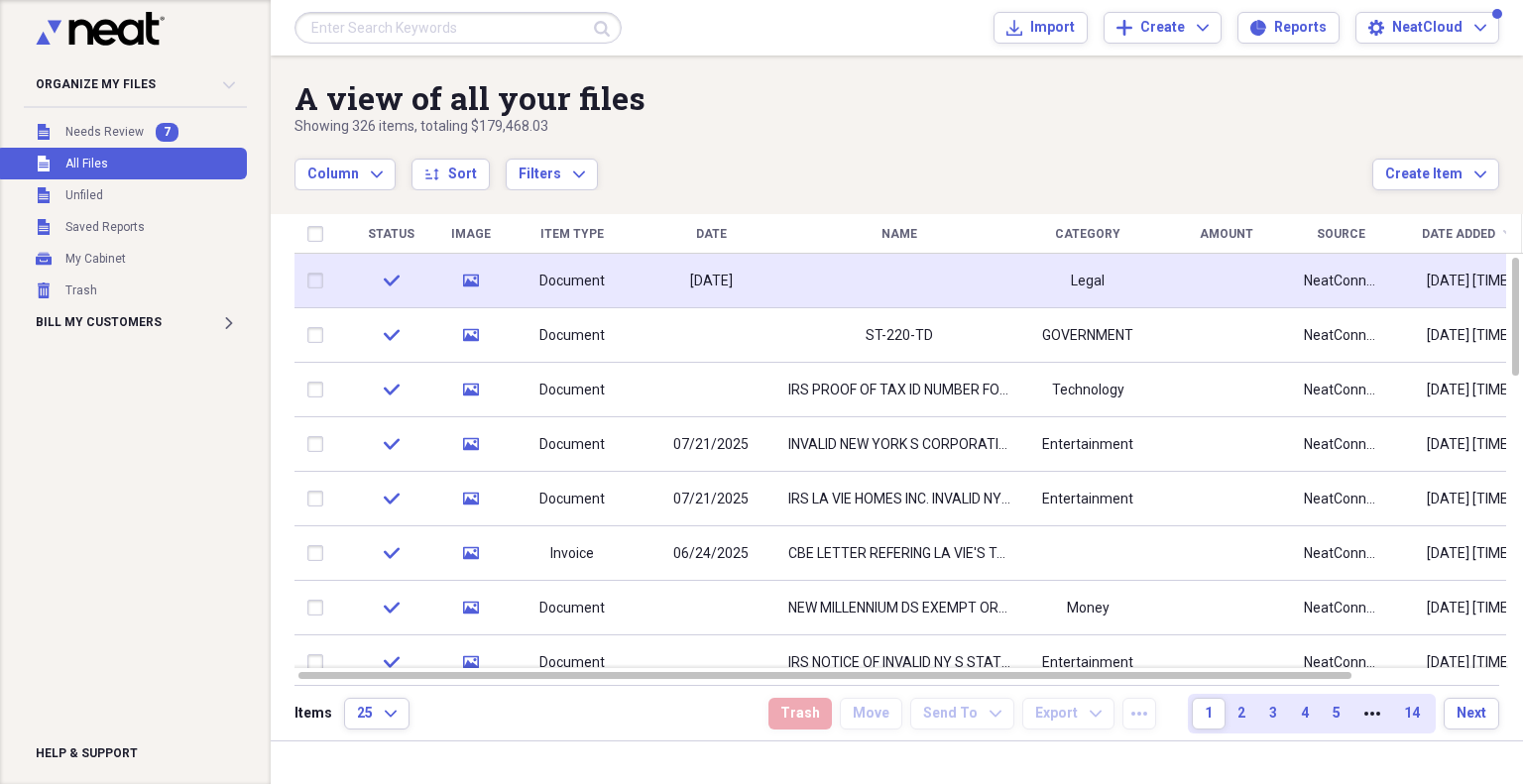 click at bounding box center (899, 280) 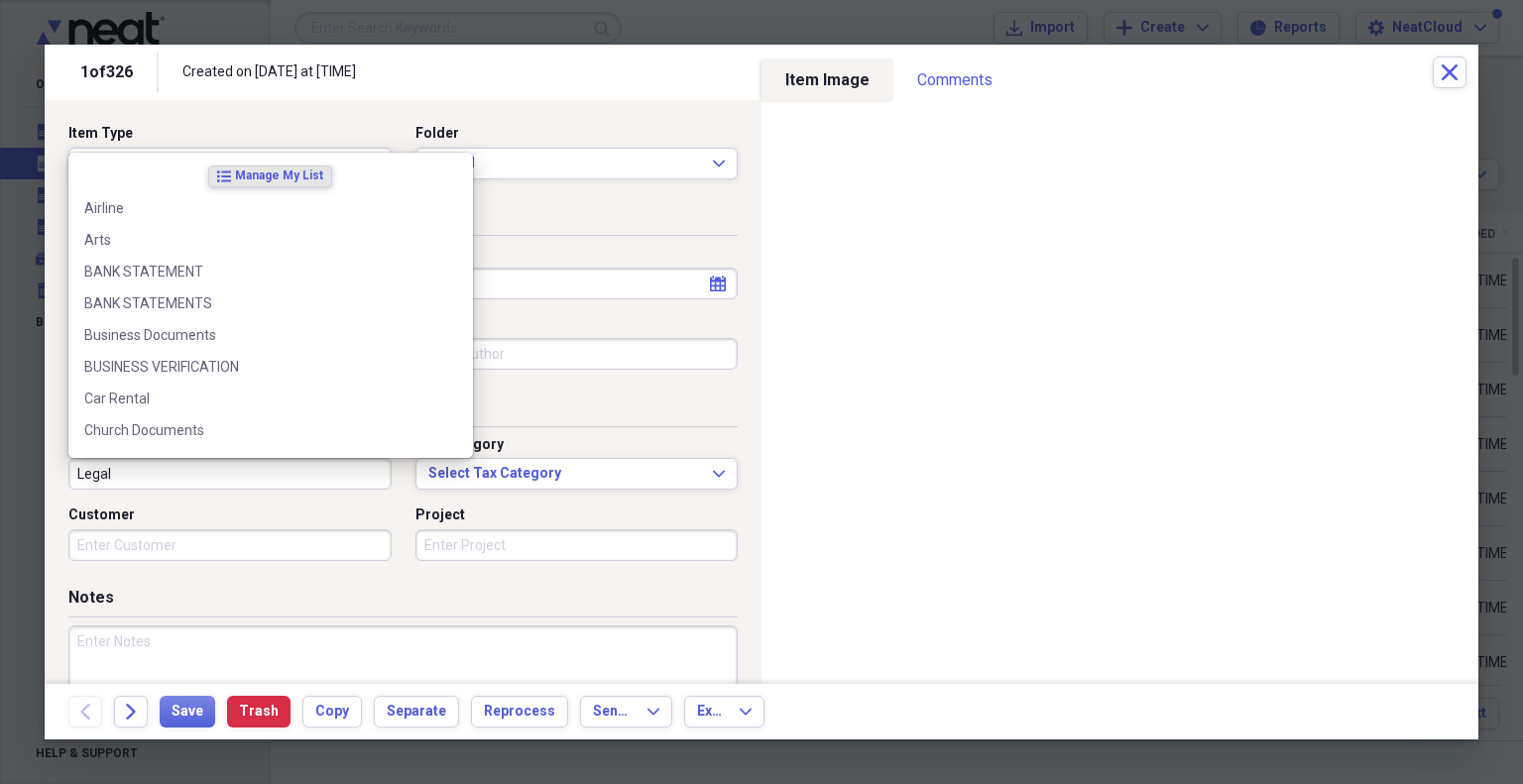 click on "Legal" at bounding box center [230, 474] 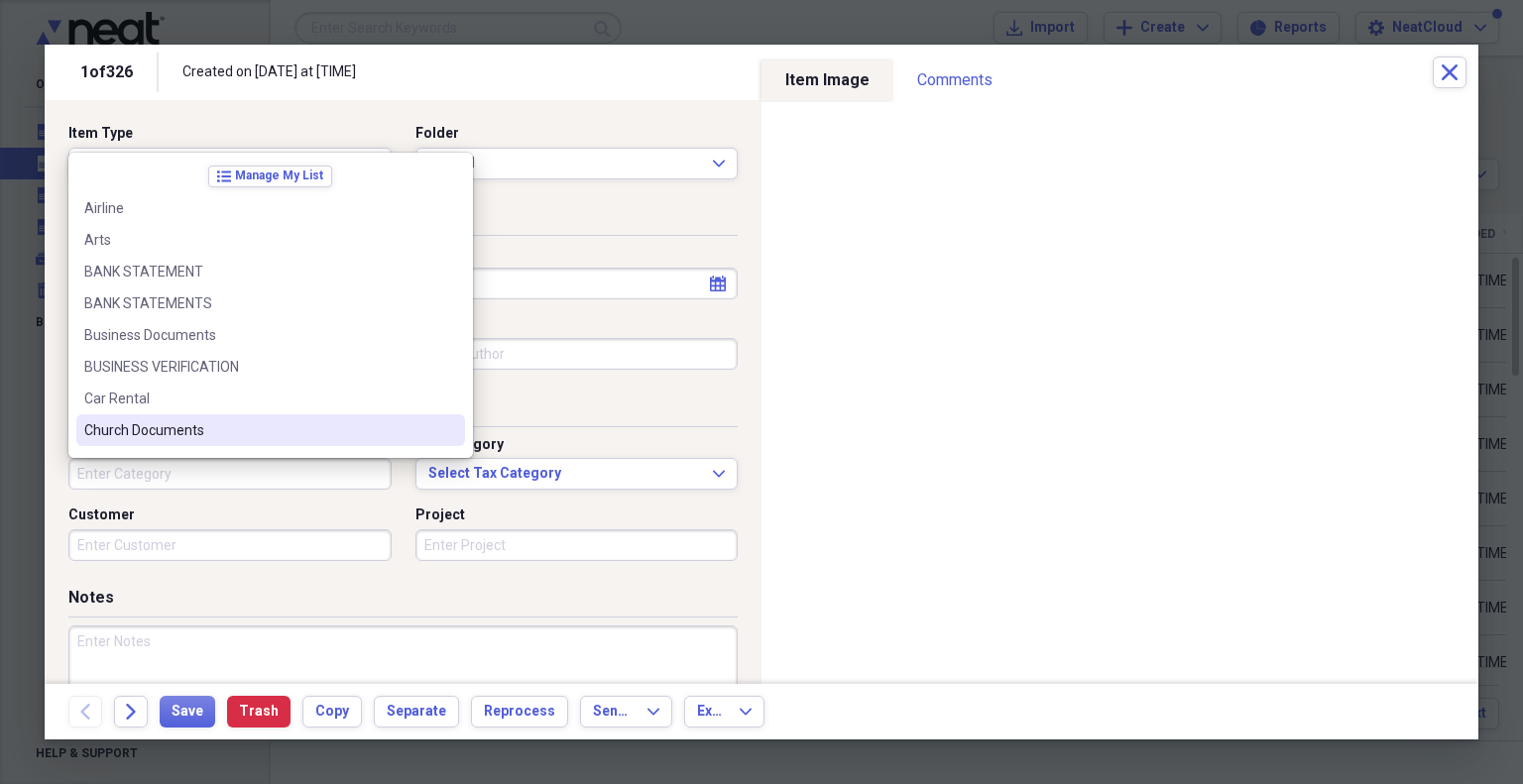 type 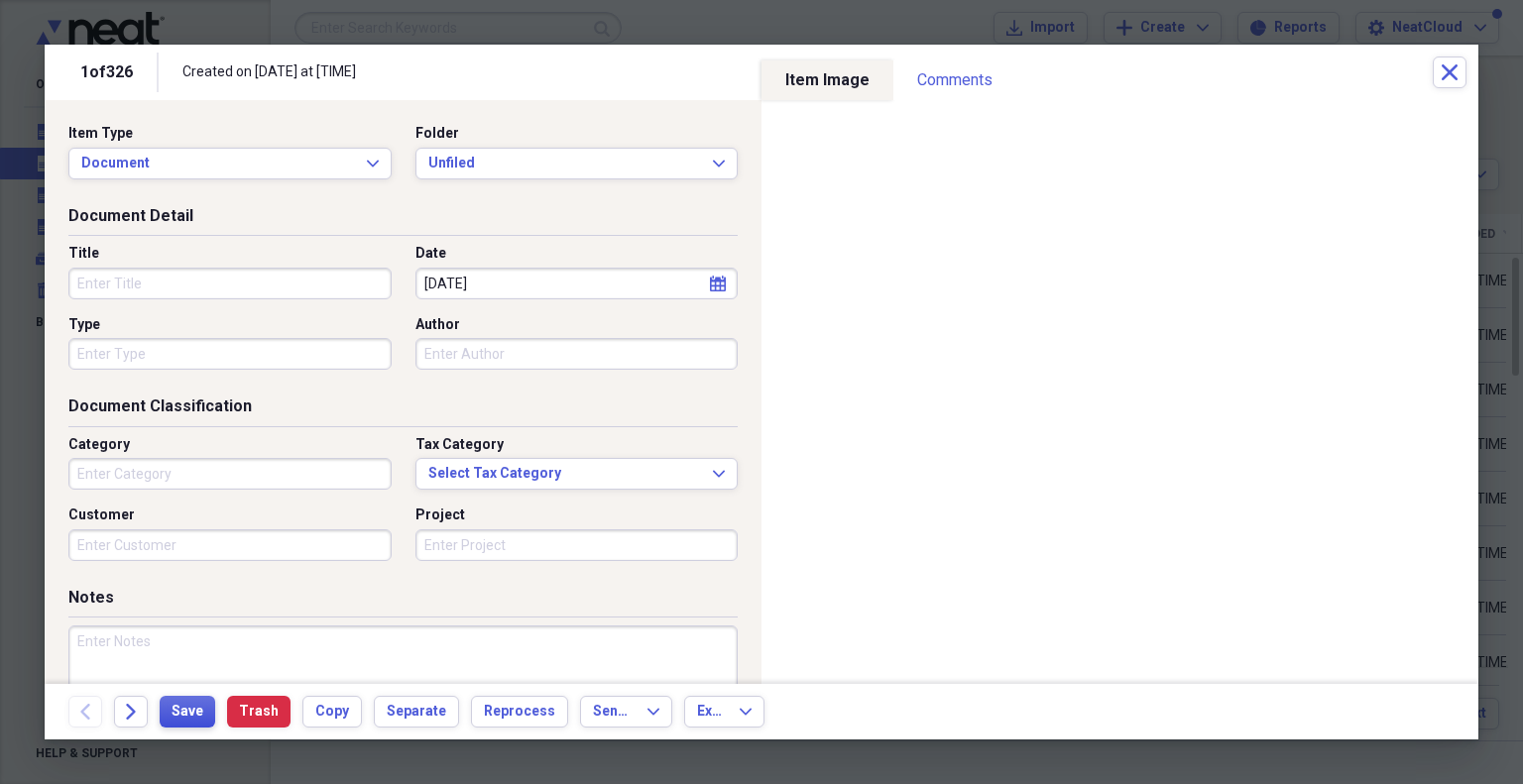 click on "Save" at bounding box center [187, 712] 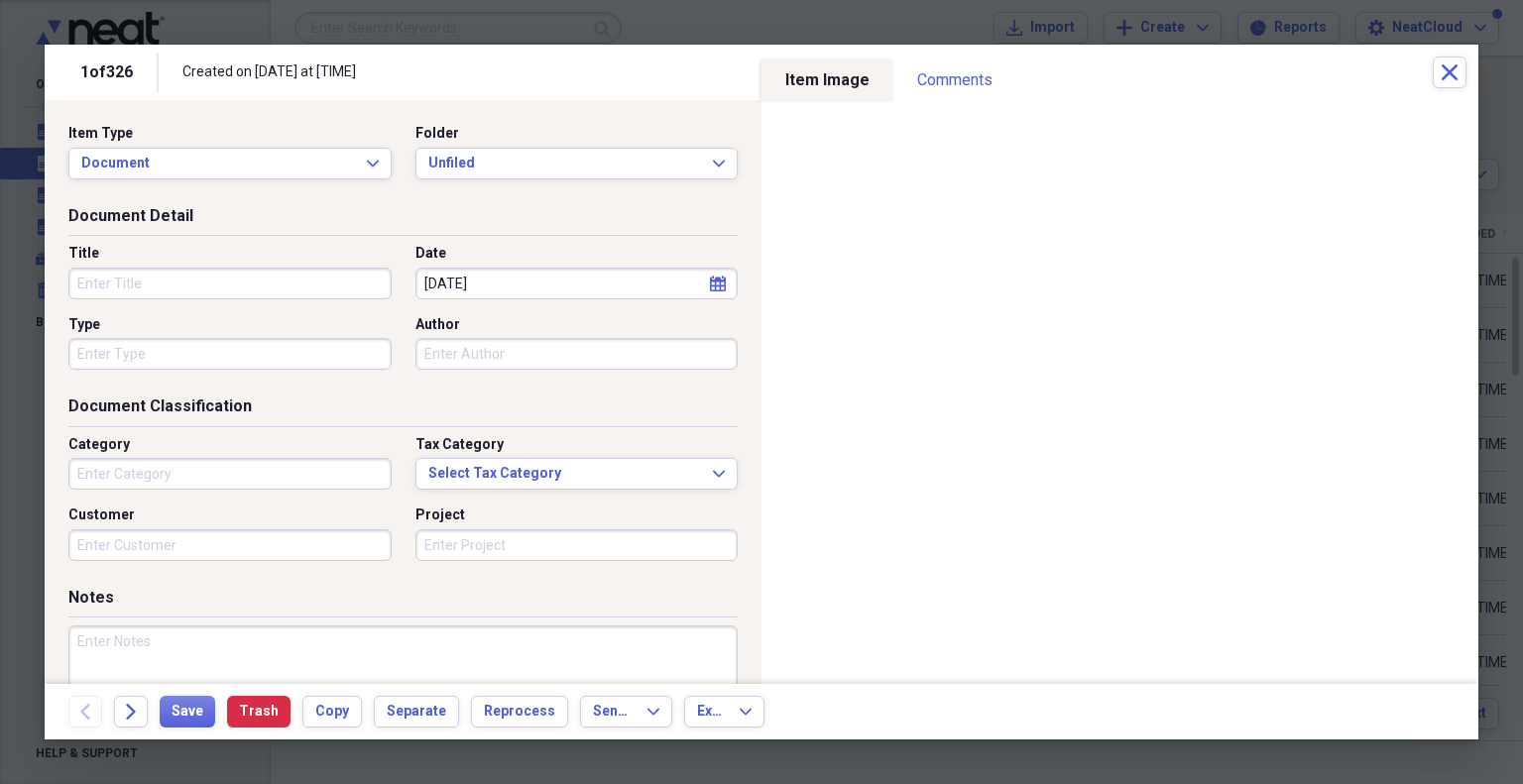 click on "Title" at bounding box center (230, 283) 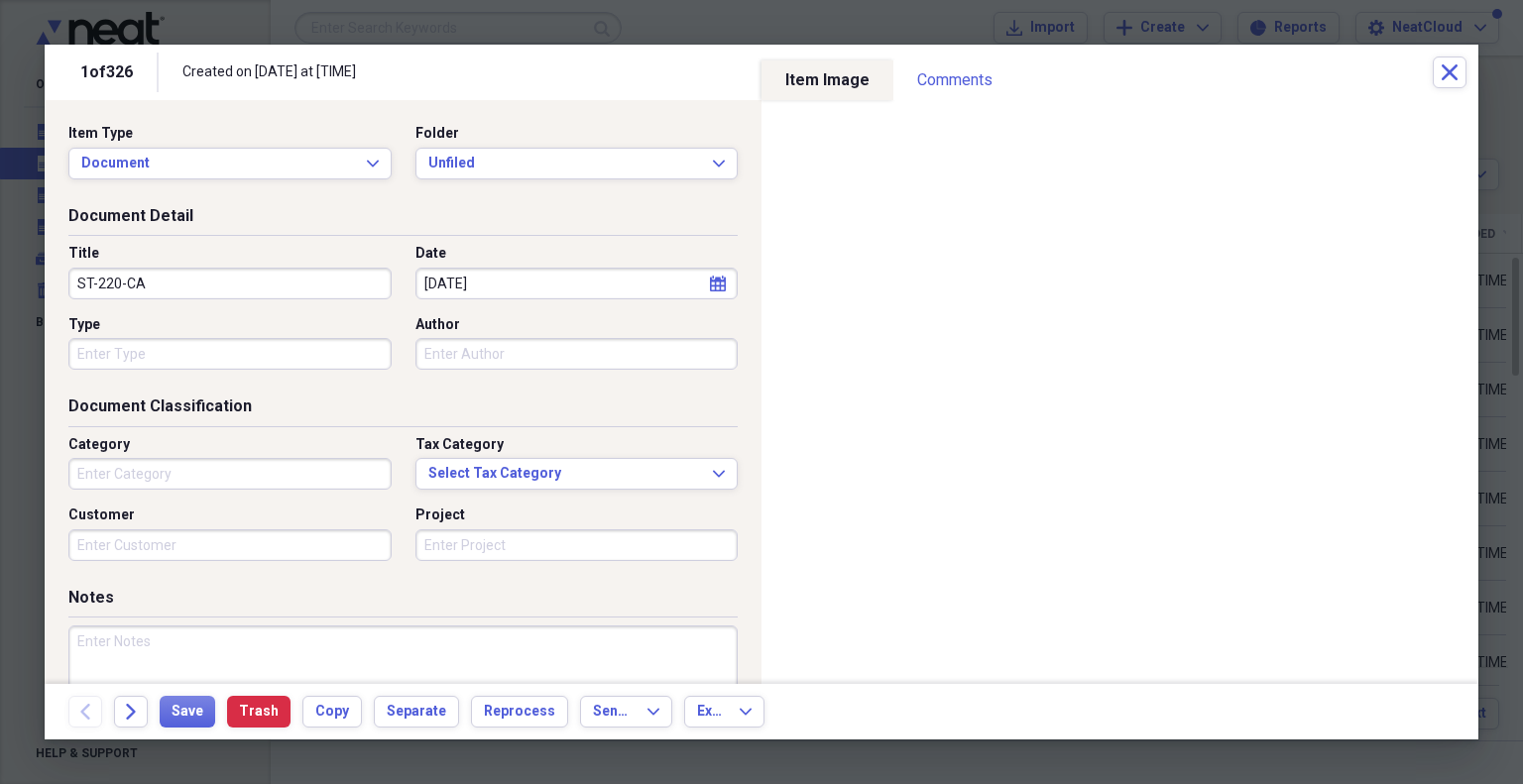 type on "ST-220-CA" 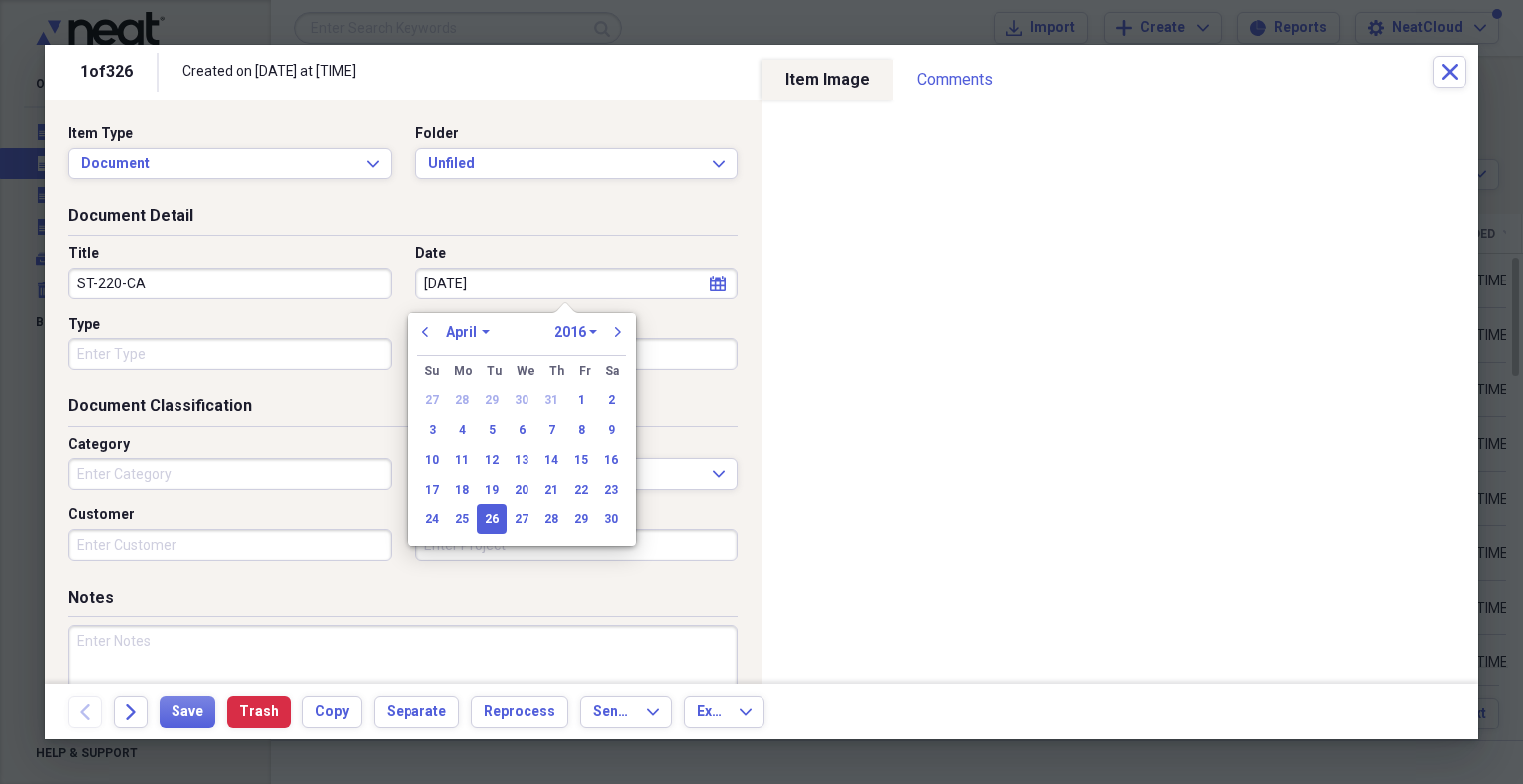 type on "04/26/" 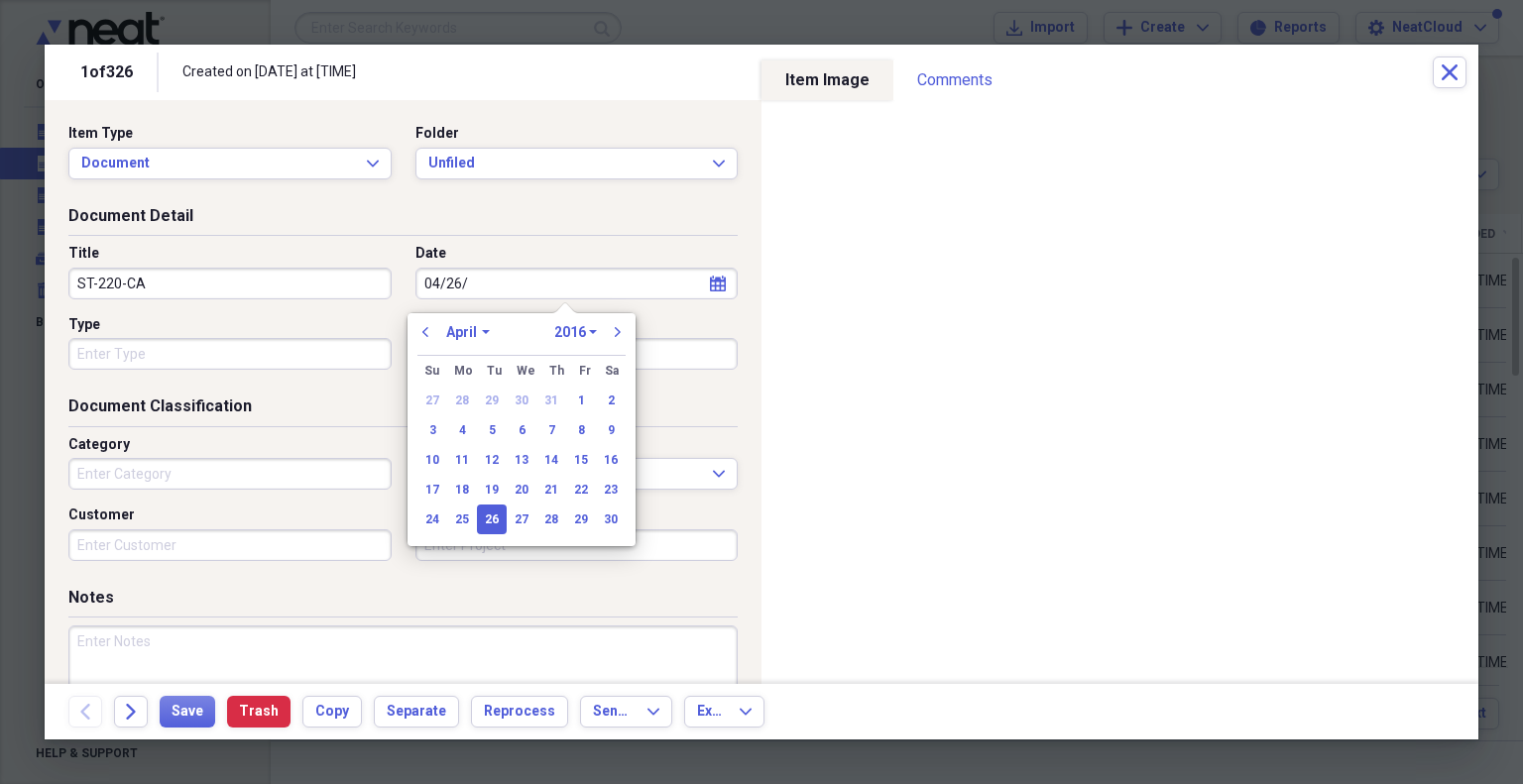 select on "2020" 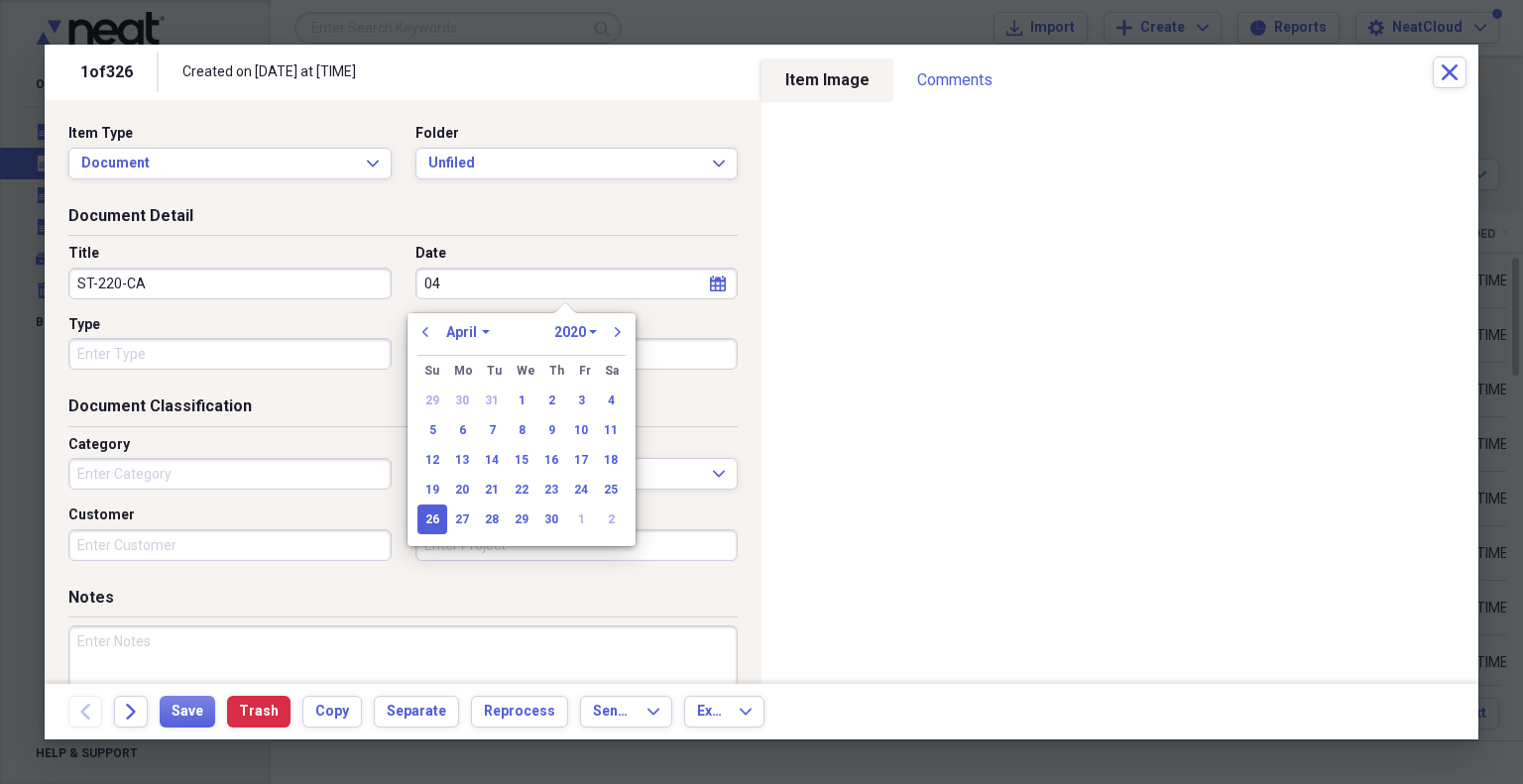 type on "0" 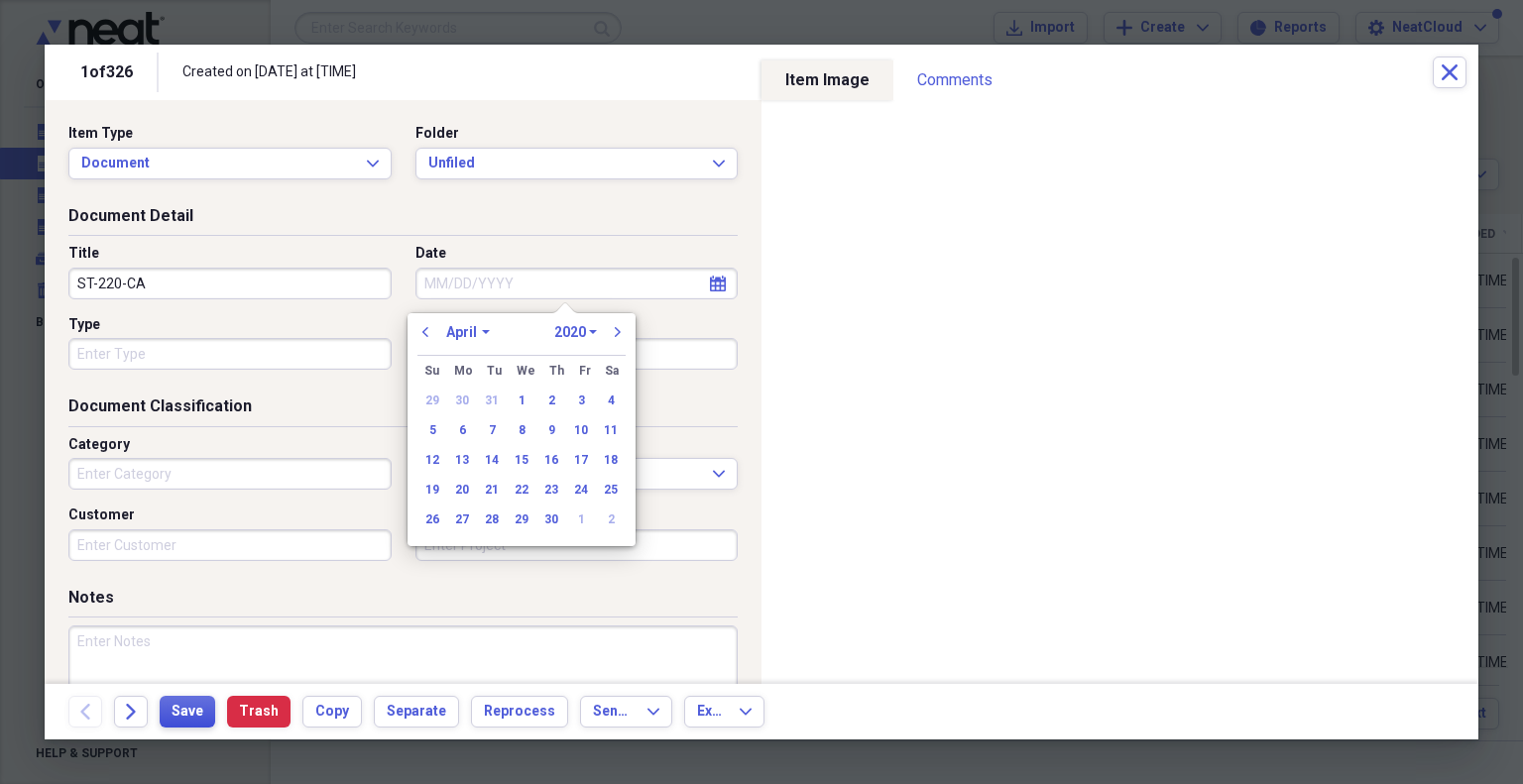 type 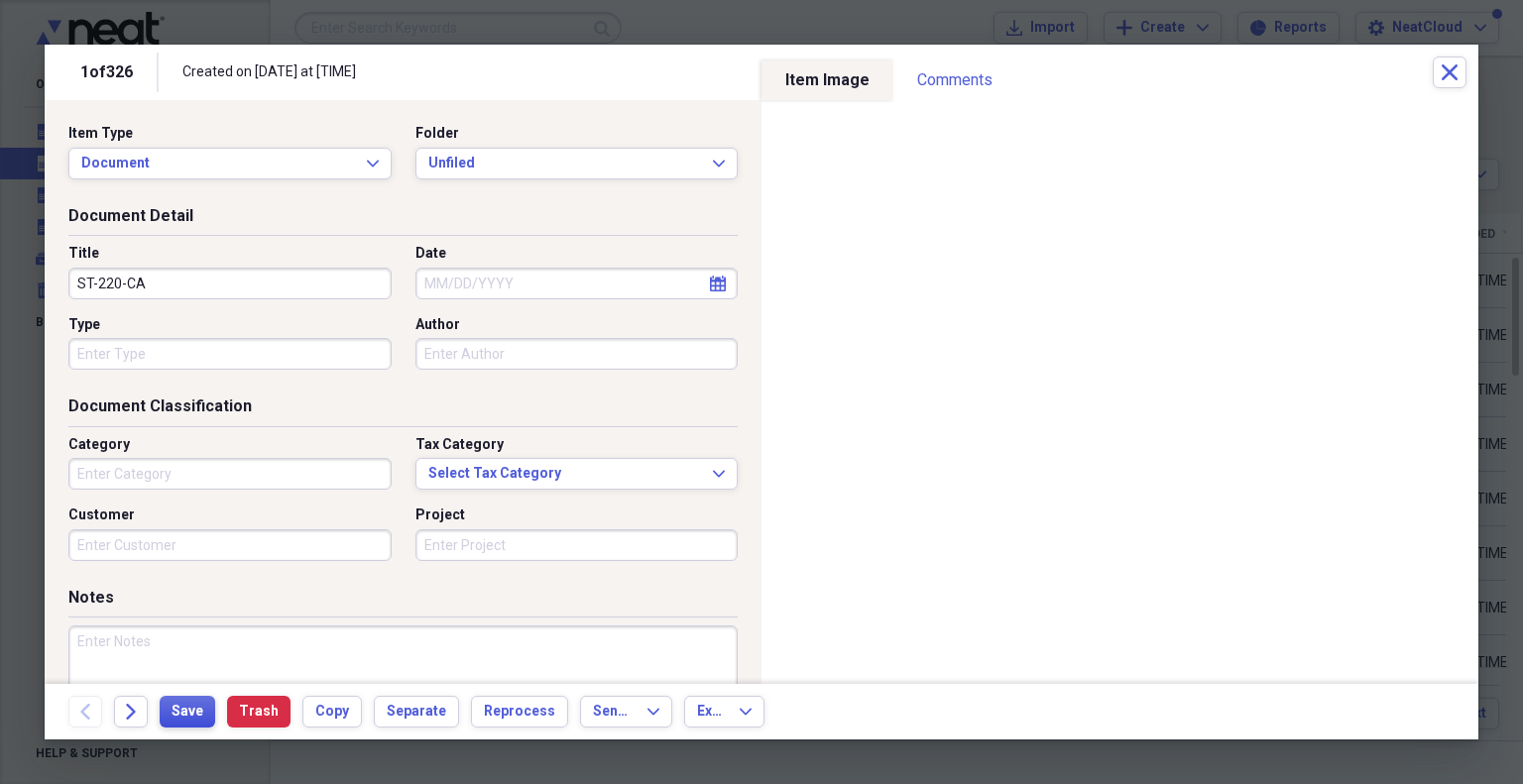 click on "Save" at bounding box center [187, 712] 